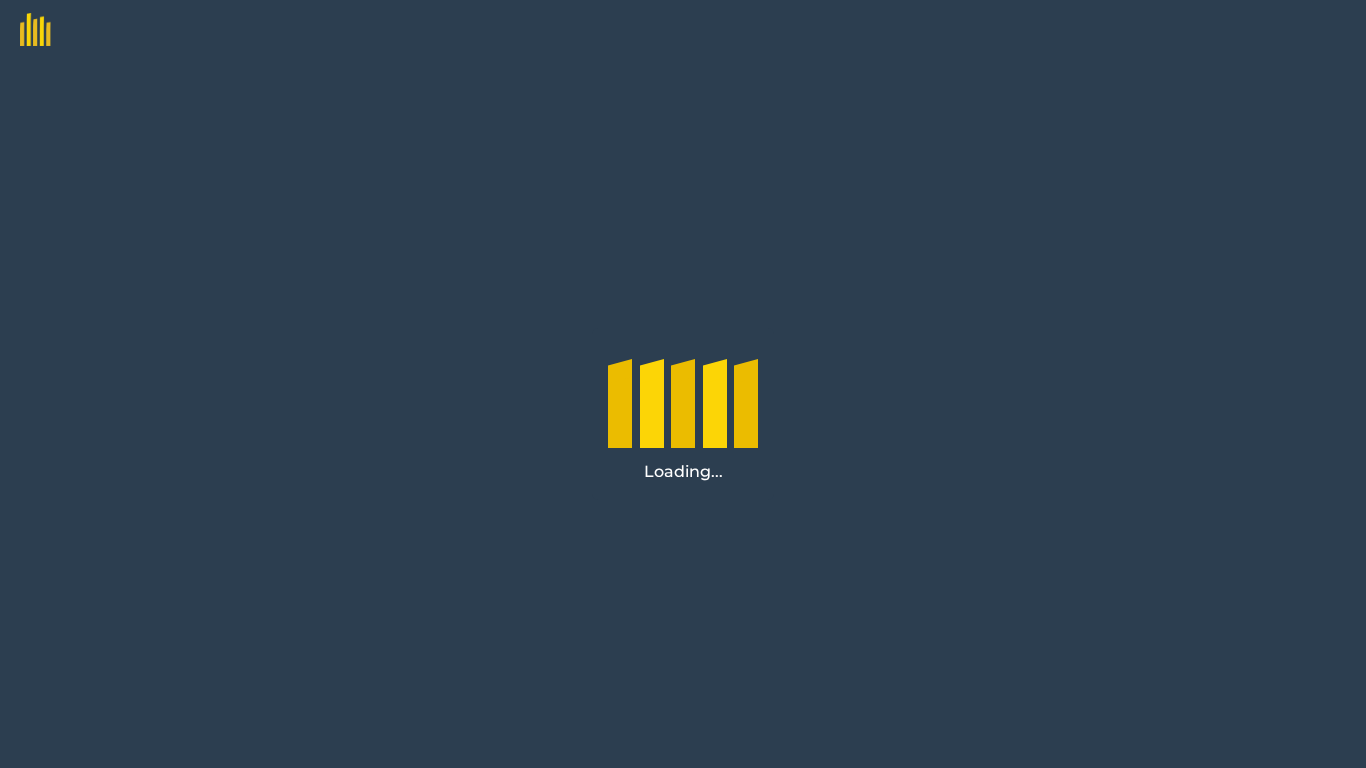 scroll, scrollTop: 0, scrollLeft: 0, axis: both 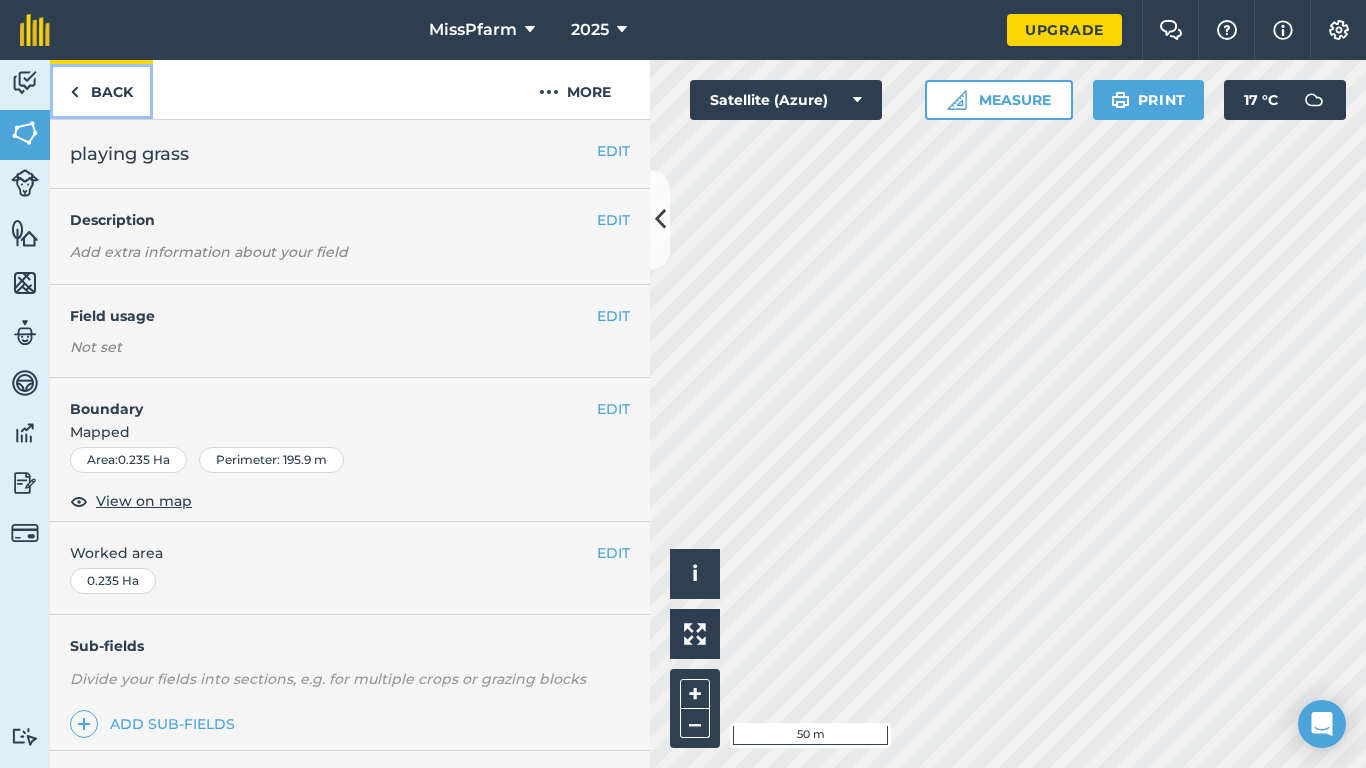 click on "Back" at bounding box center (101, 89) 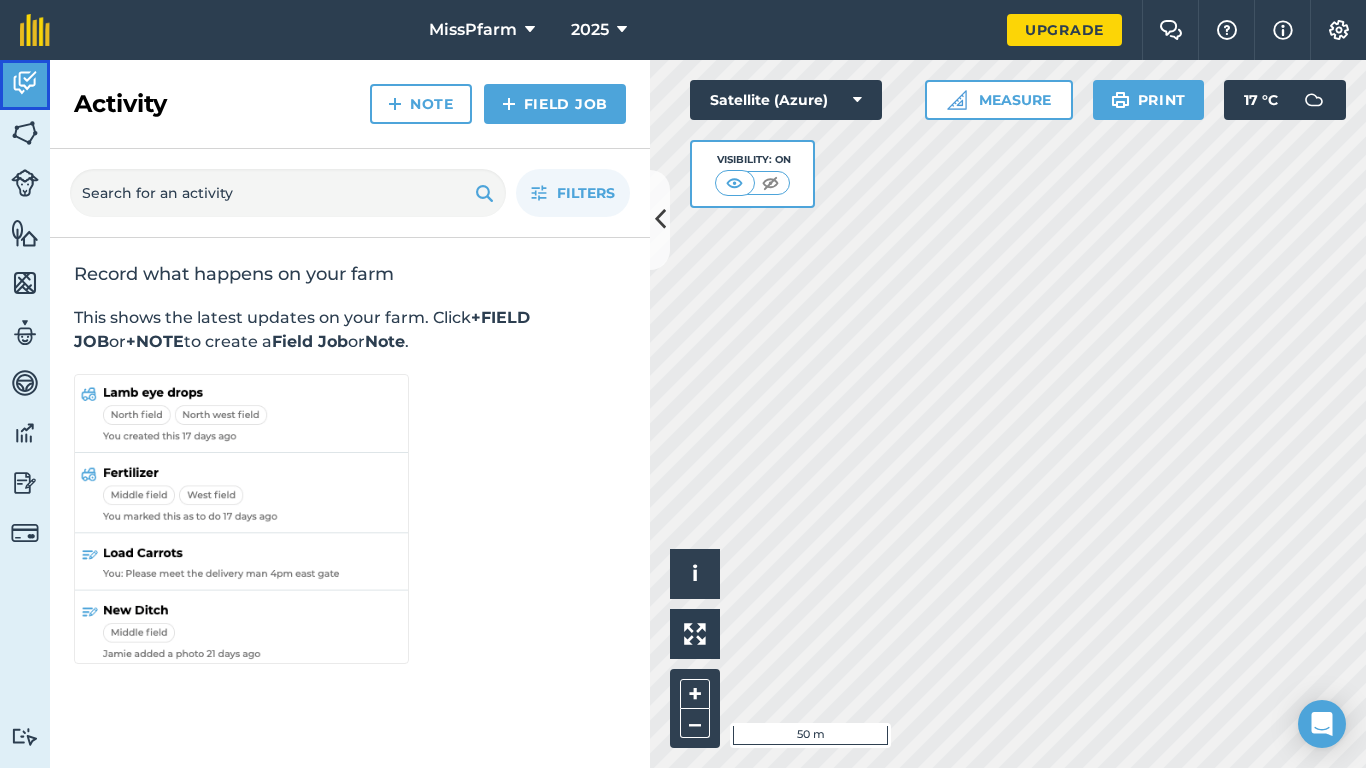 click on "Activity" at bounding box center (25, 85) 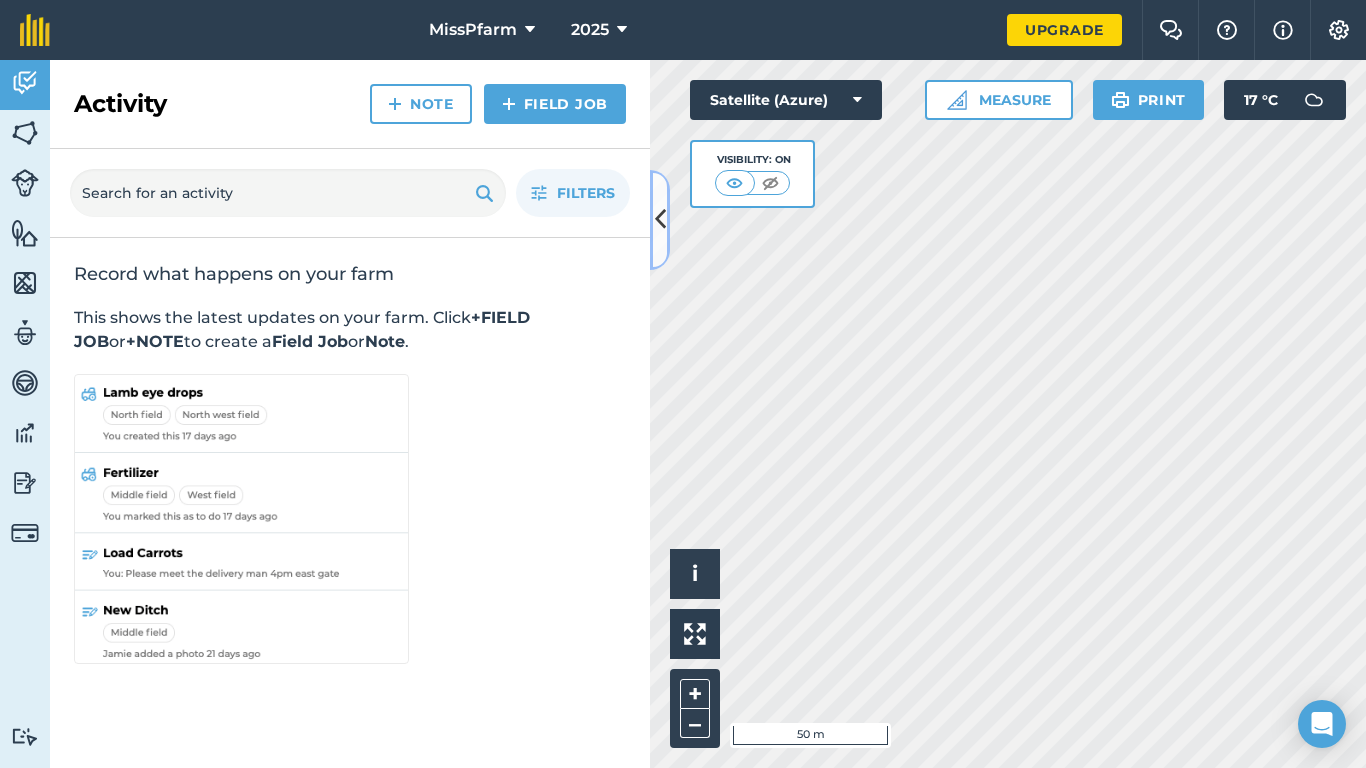 click at bounding box center (660, 220) 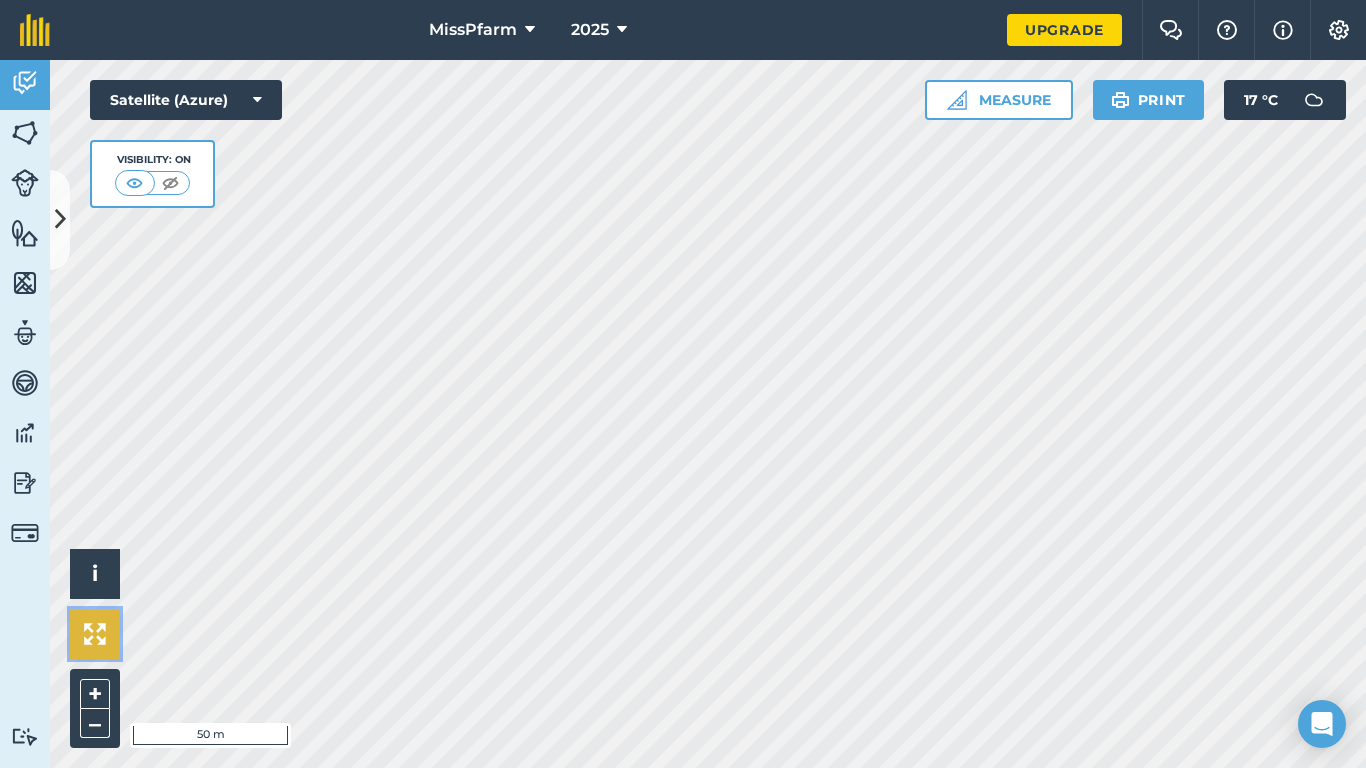 click at bounding box center (95, 634) 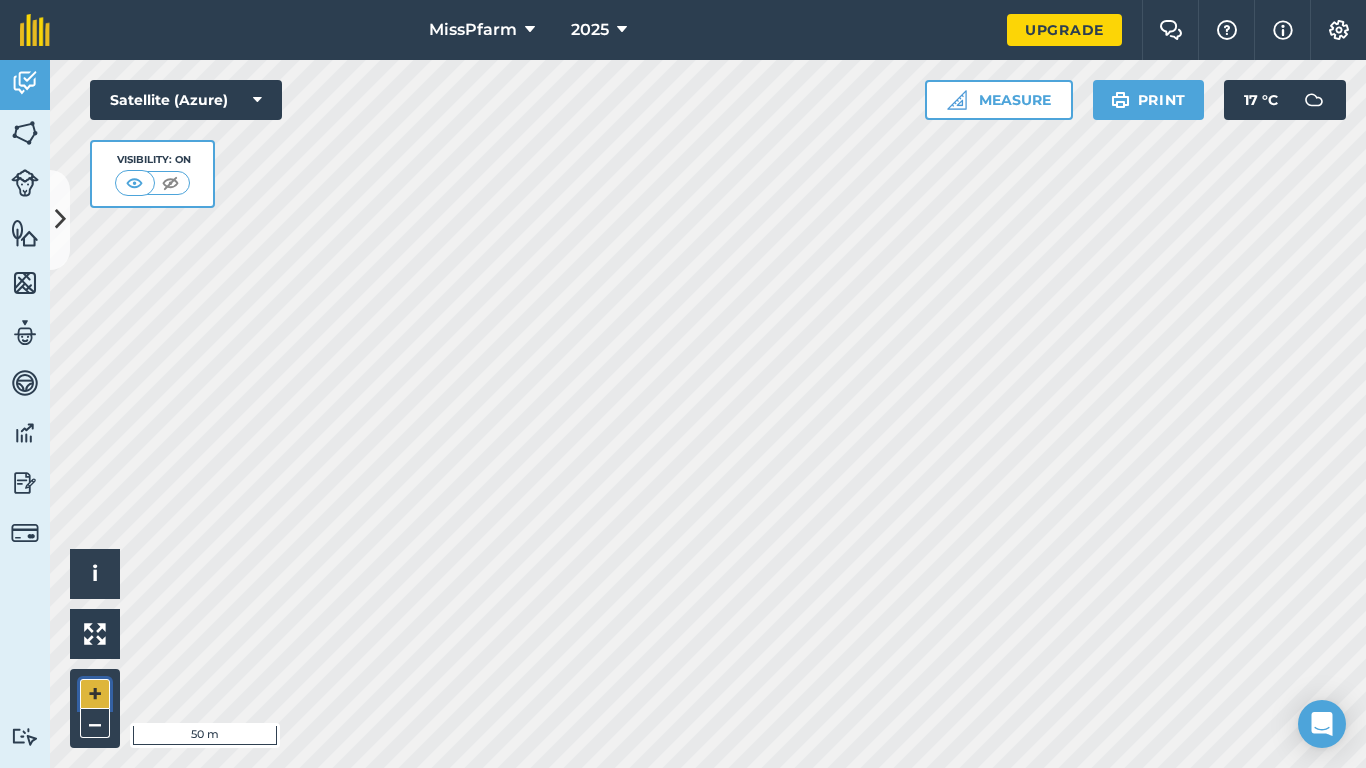 click on "+" at bounding box center [95, 694] 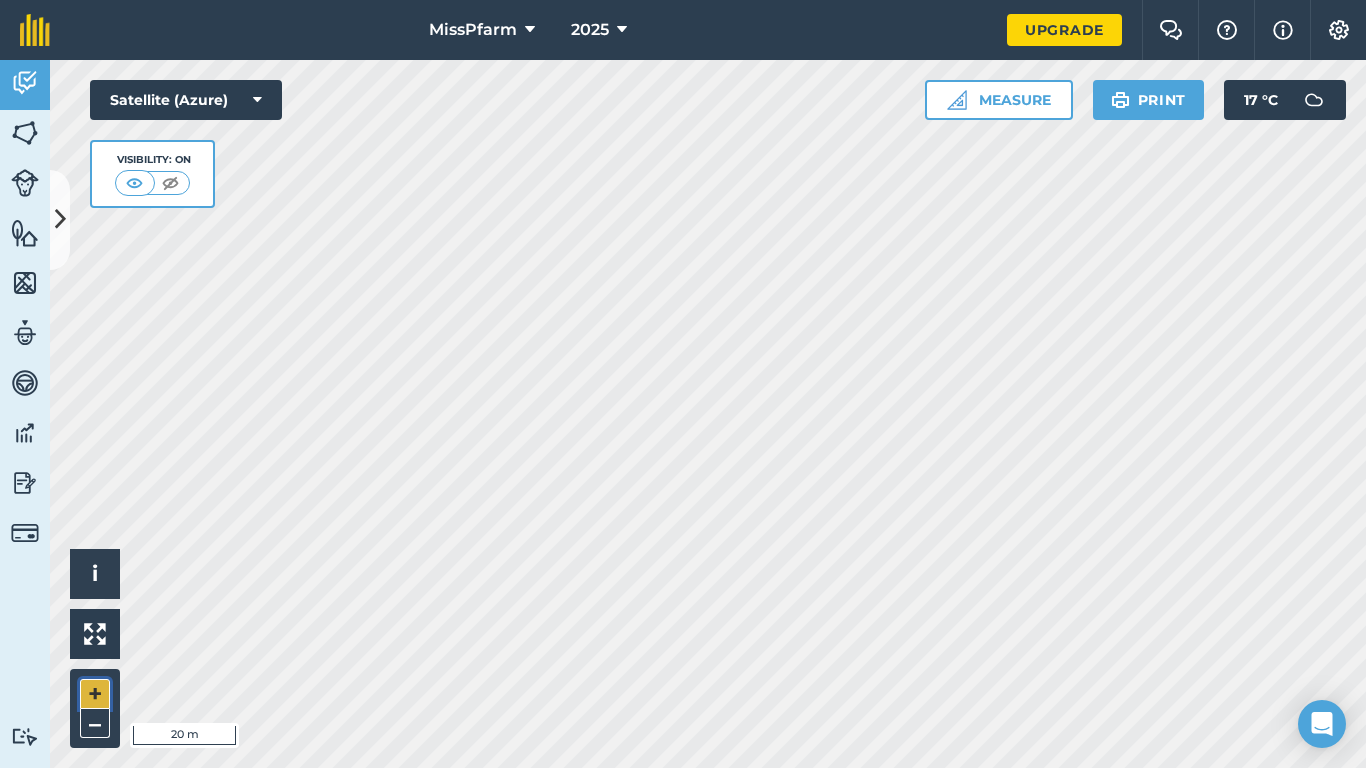 click on "+" at bounding box center (95, 694) 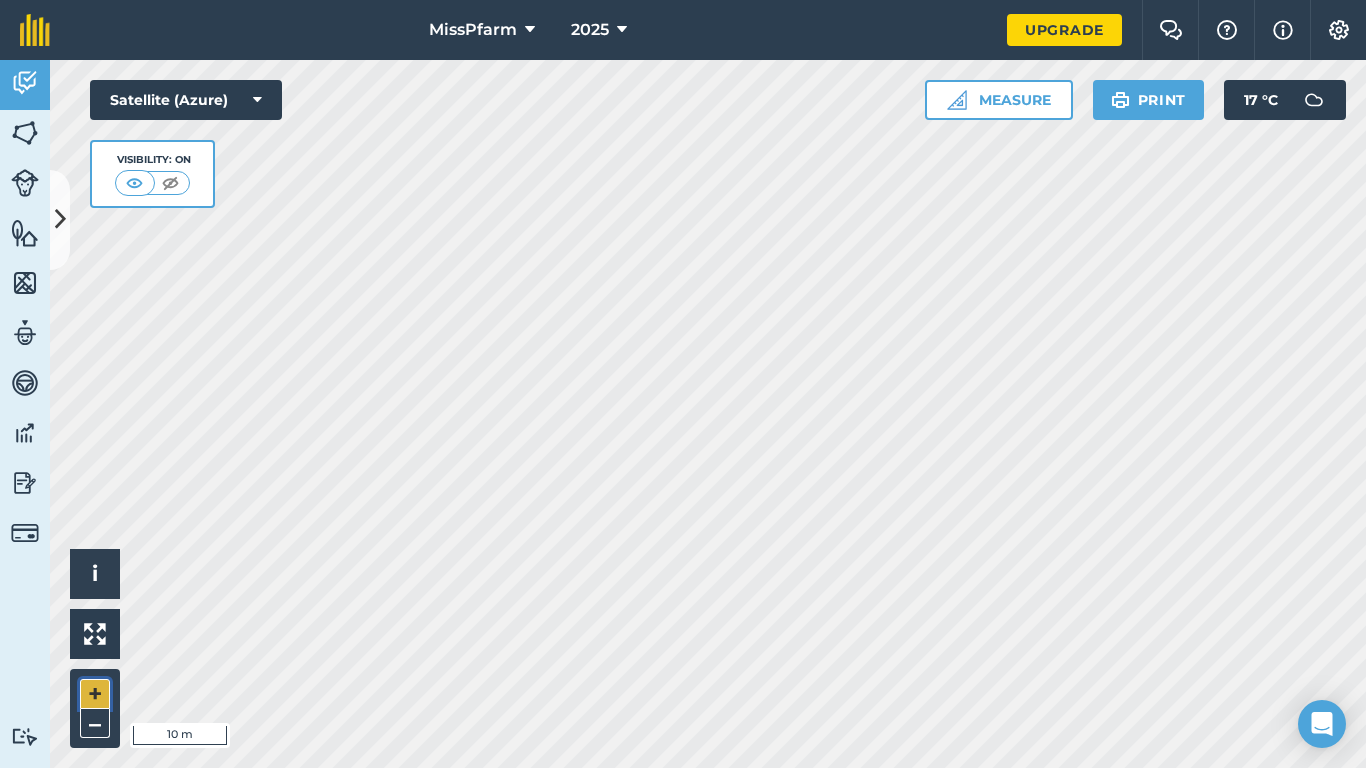 click on "+" at bounding box center (95, 694) 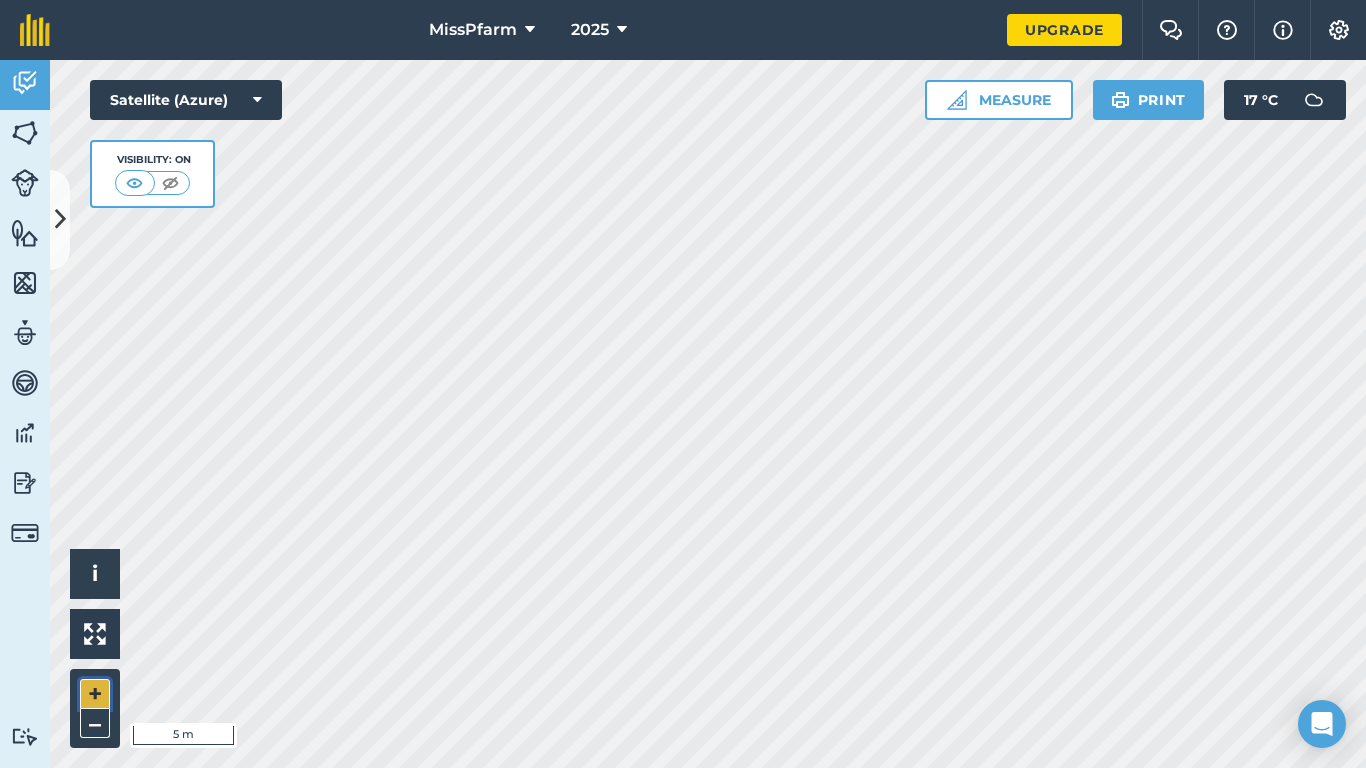 click on "+" at bounding box center (95, 694) 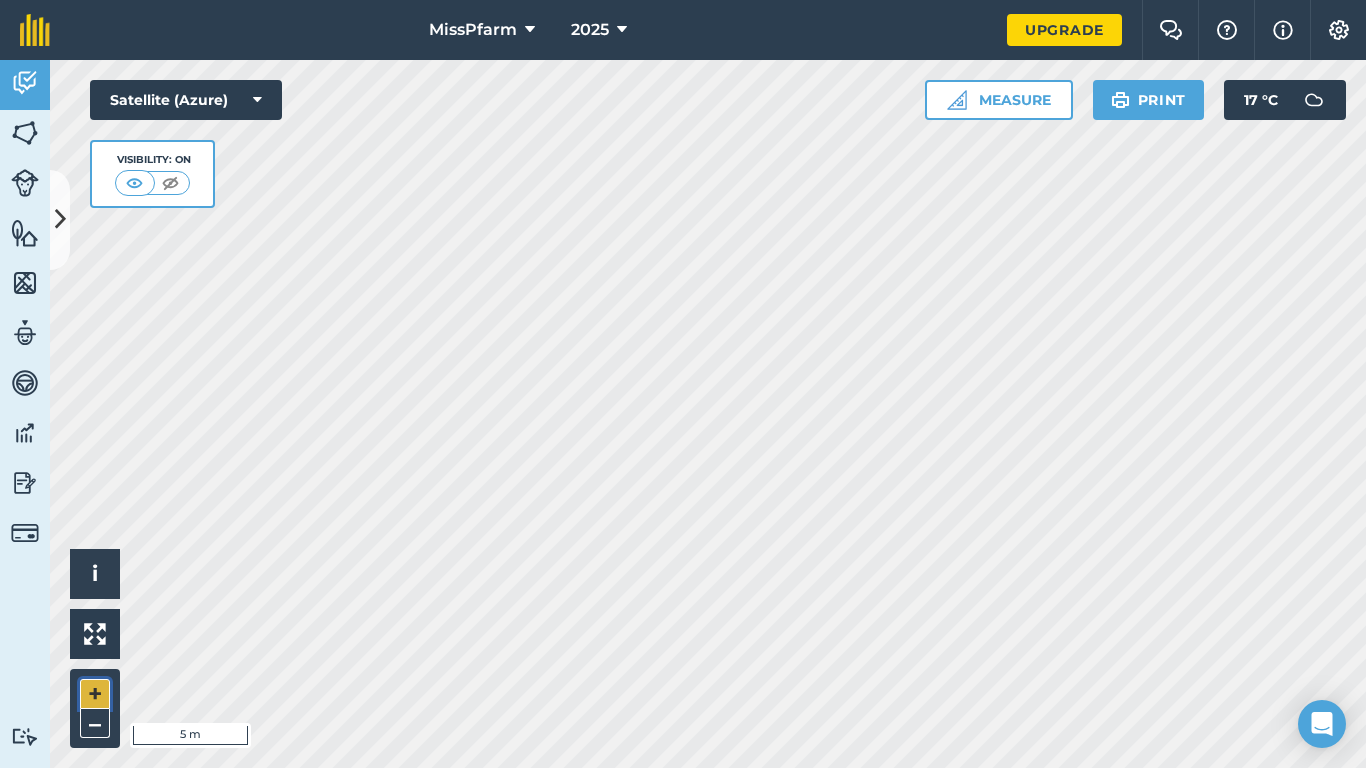 click on "+" at bounding box center (95, 694) 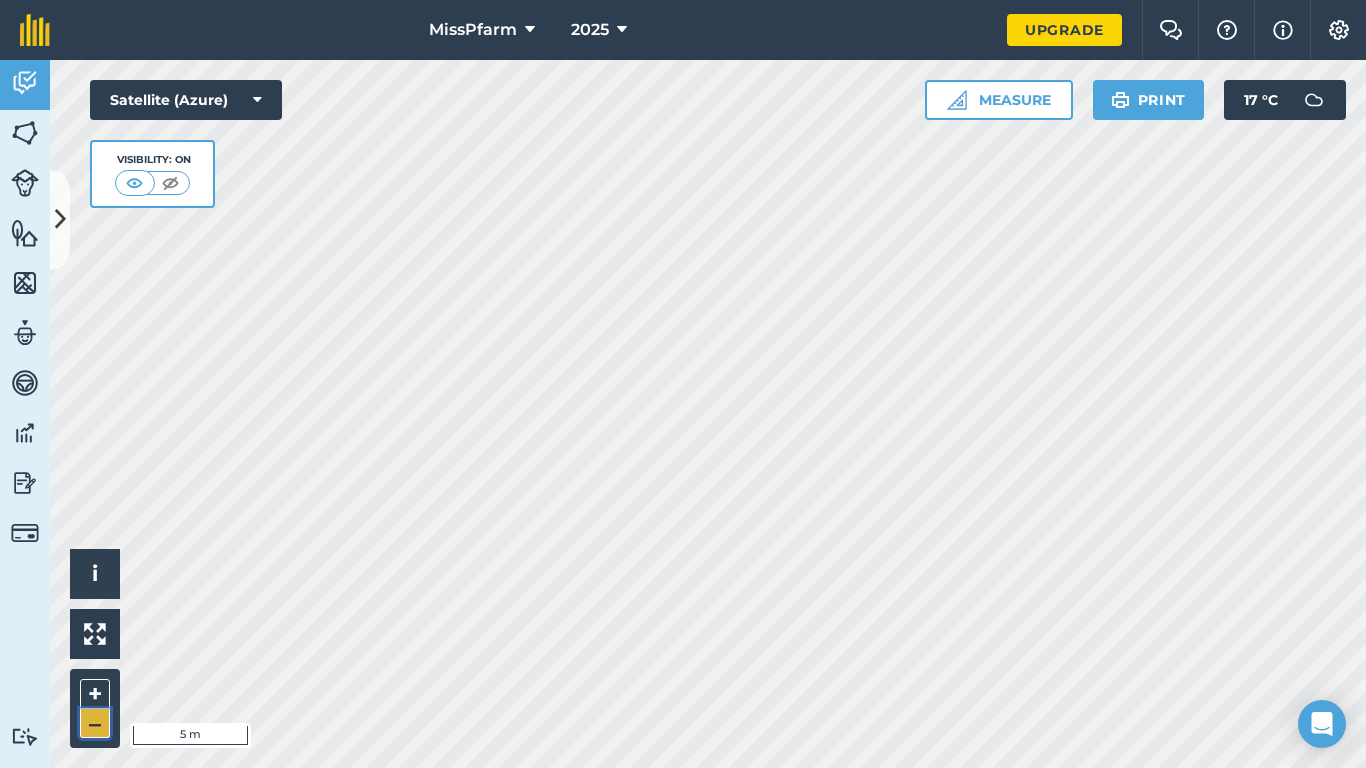 click on "–" at bounding box center [95, 723] 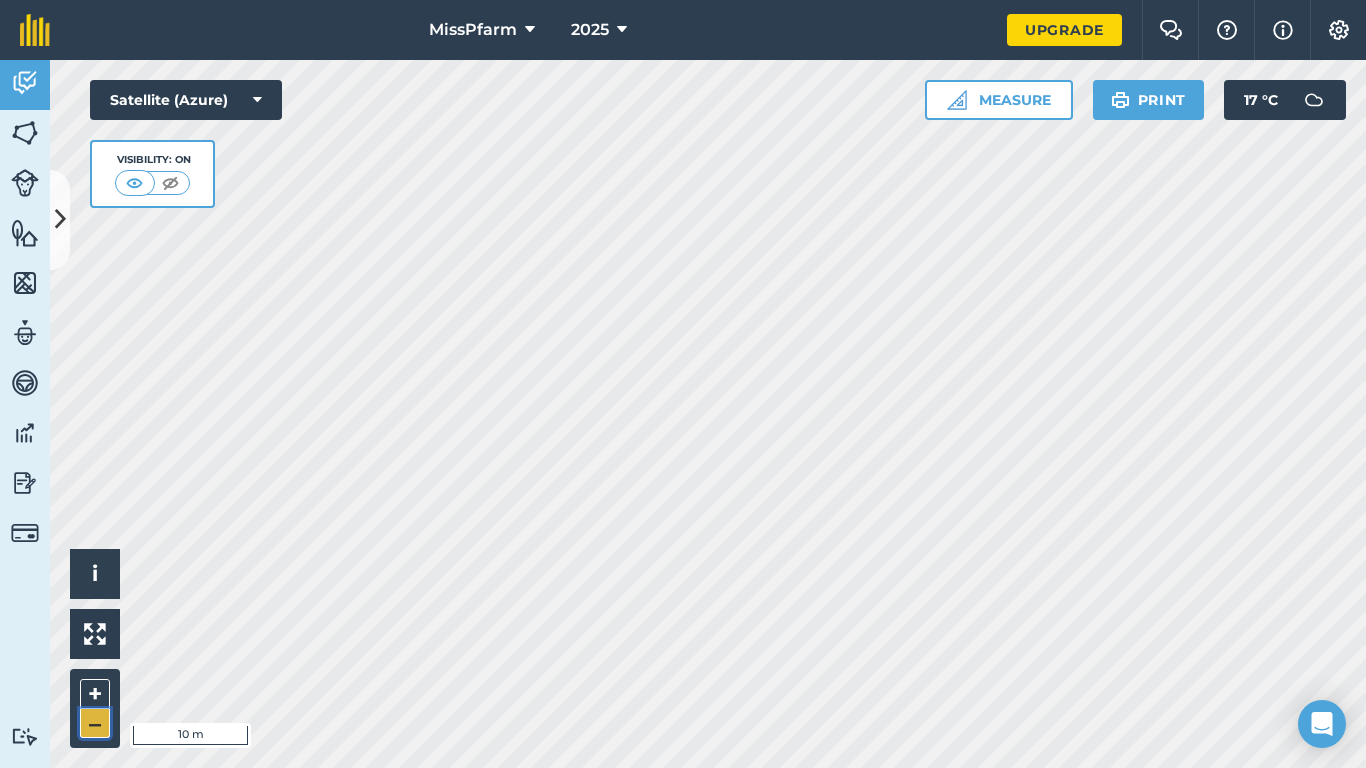 click on "–" at bounding box center (95, 723) 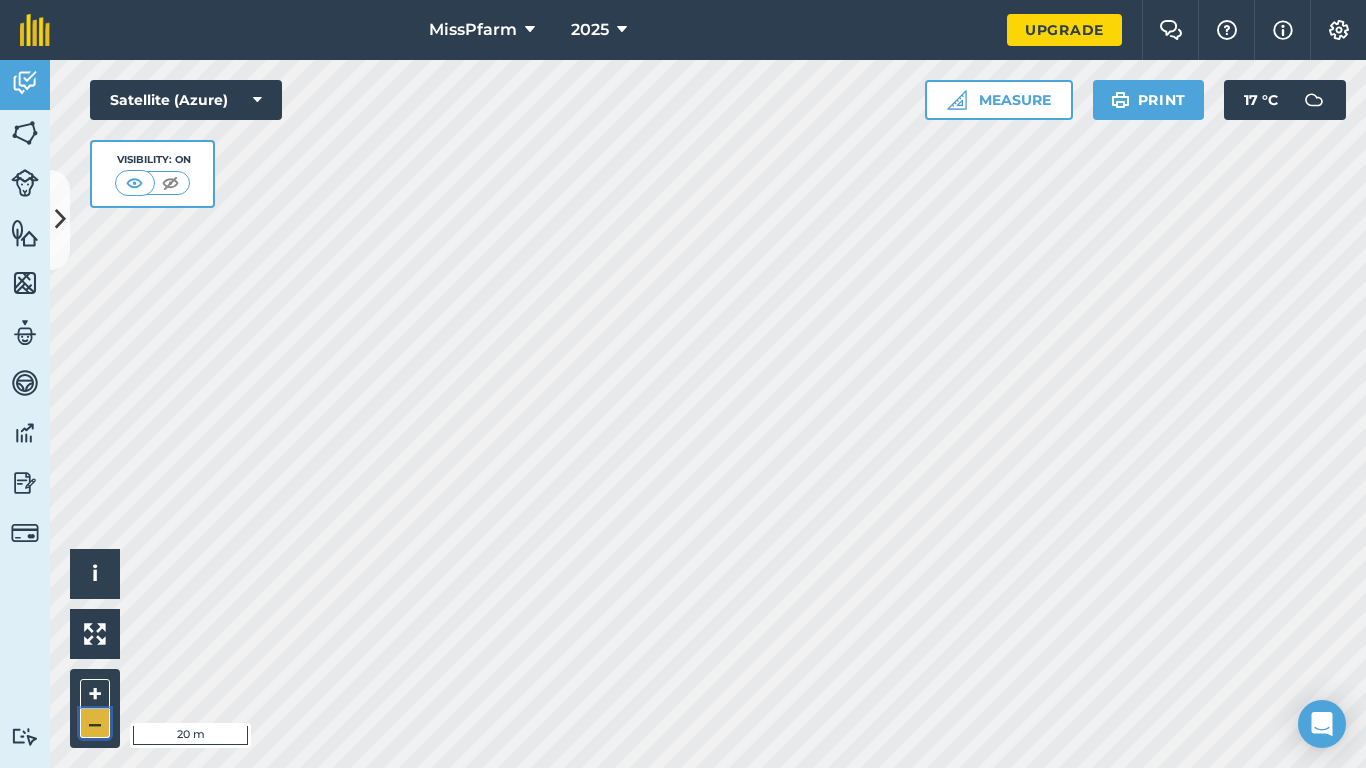 type 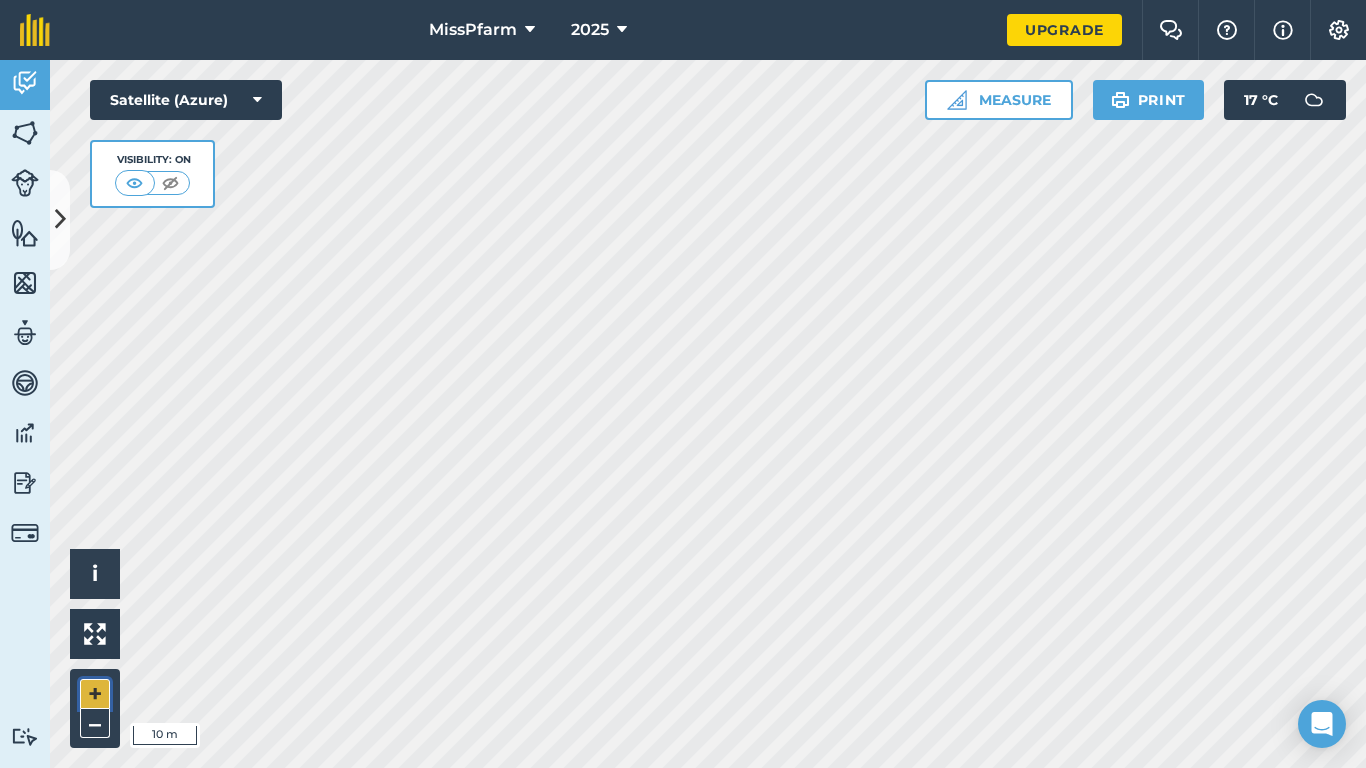 click on "+" at bounding box center [95, 694] 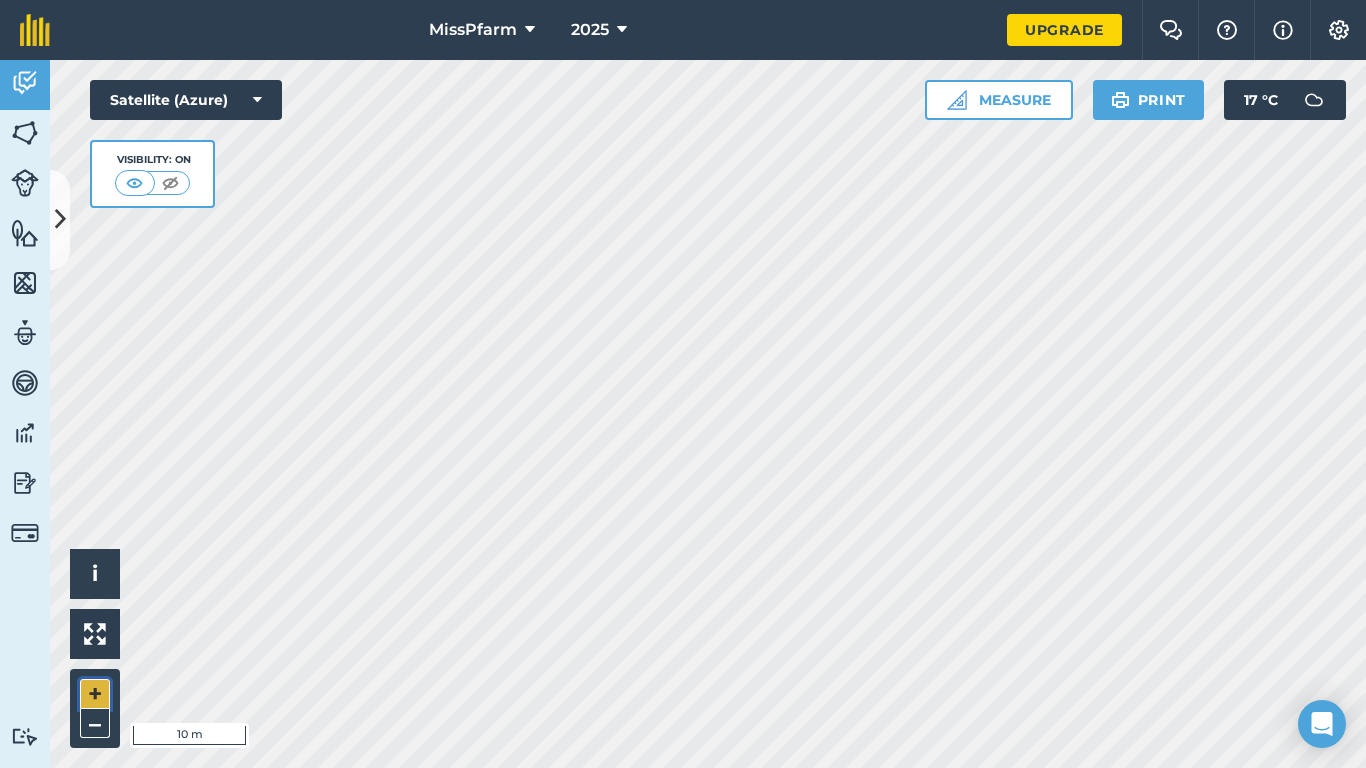 click on "+" at bounding box center (95, 694) 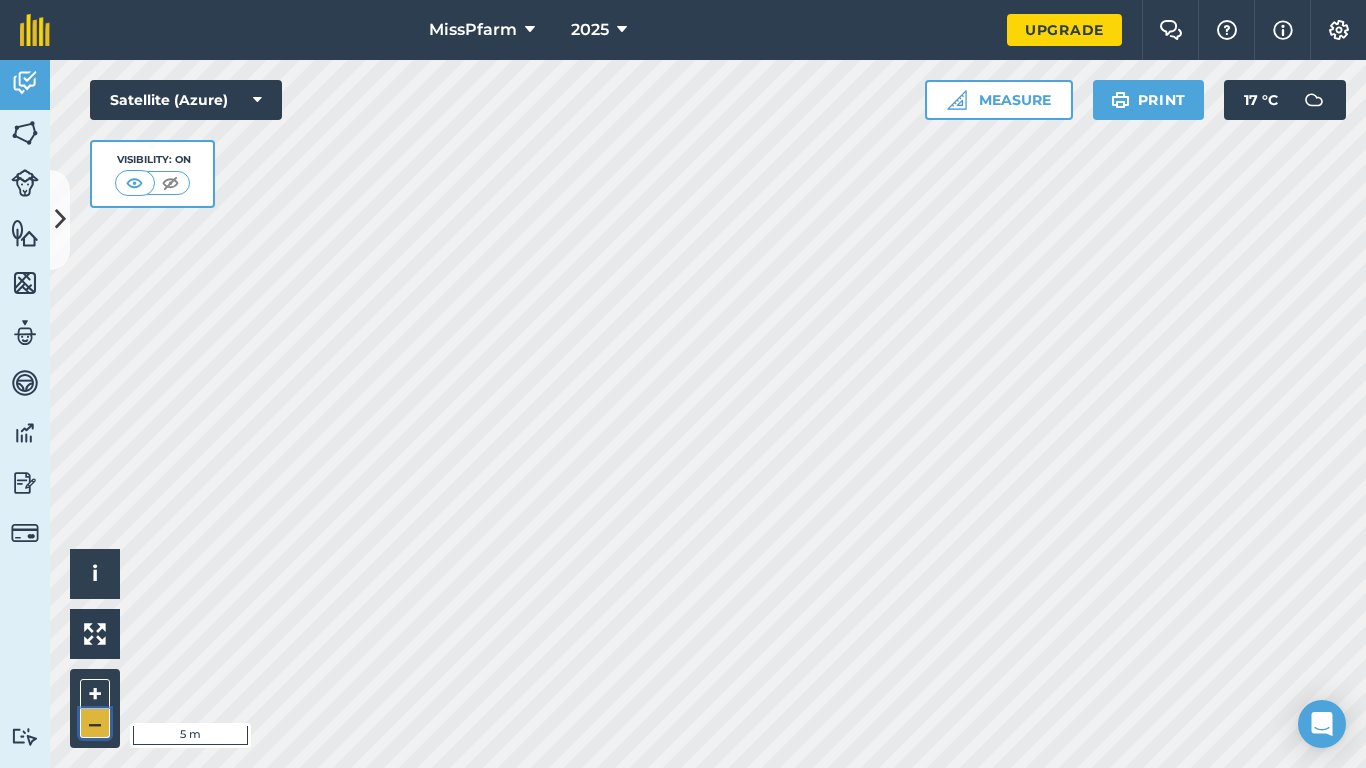 click on "–" at bounding box center [95, 723] 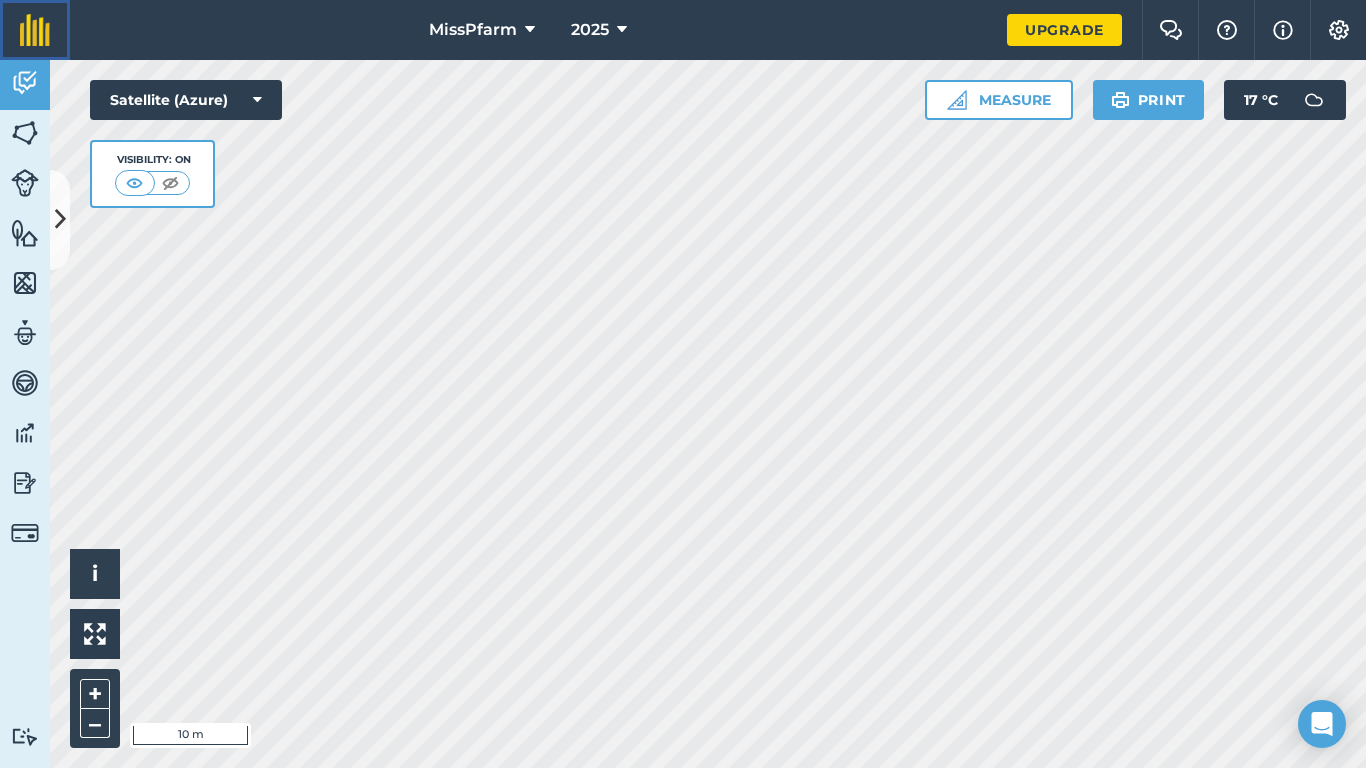 click at bounding box center (35, 30) 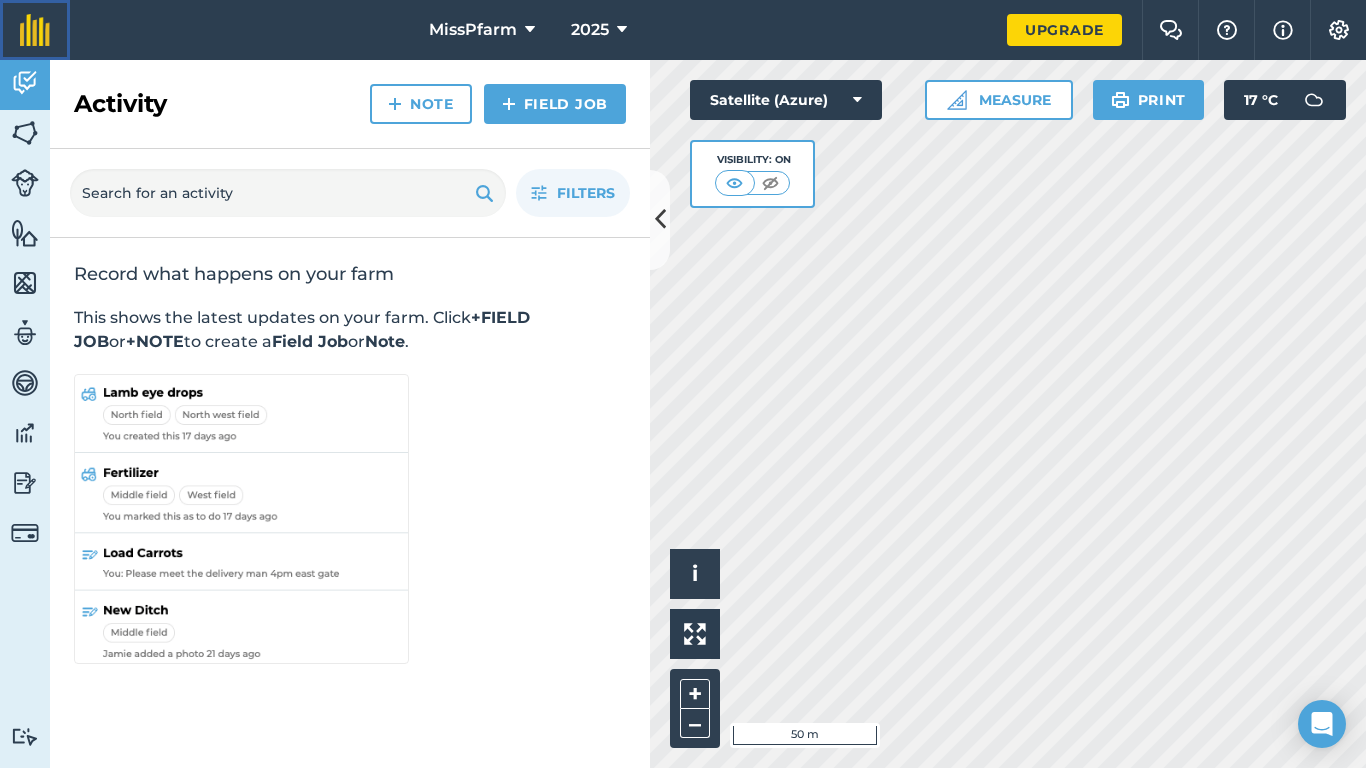 click at bounding box center (35, 30) 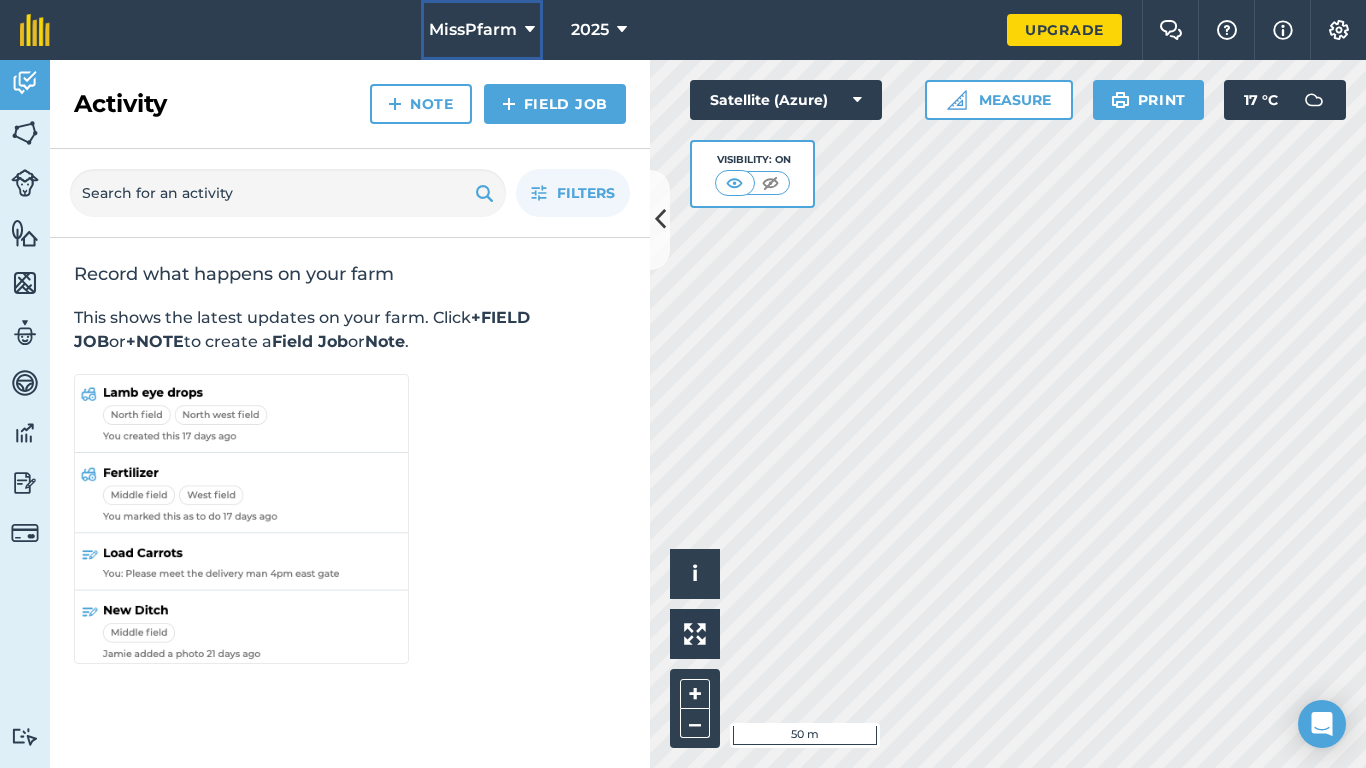 click on "MissPfarm" at bounding box center (473, 30) 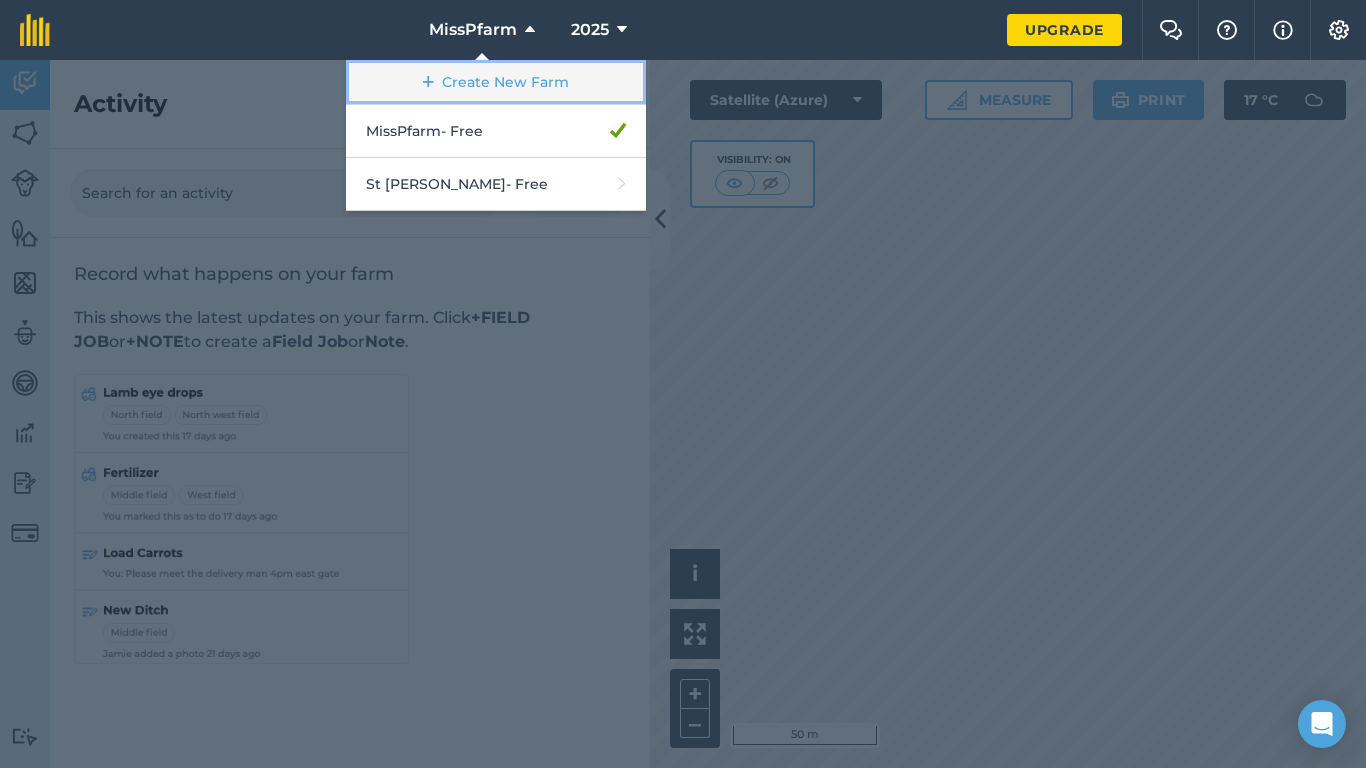 click on "Create New Farm" at bounding box center [496, 82] 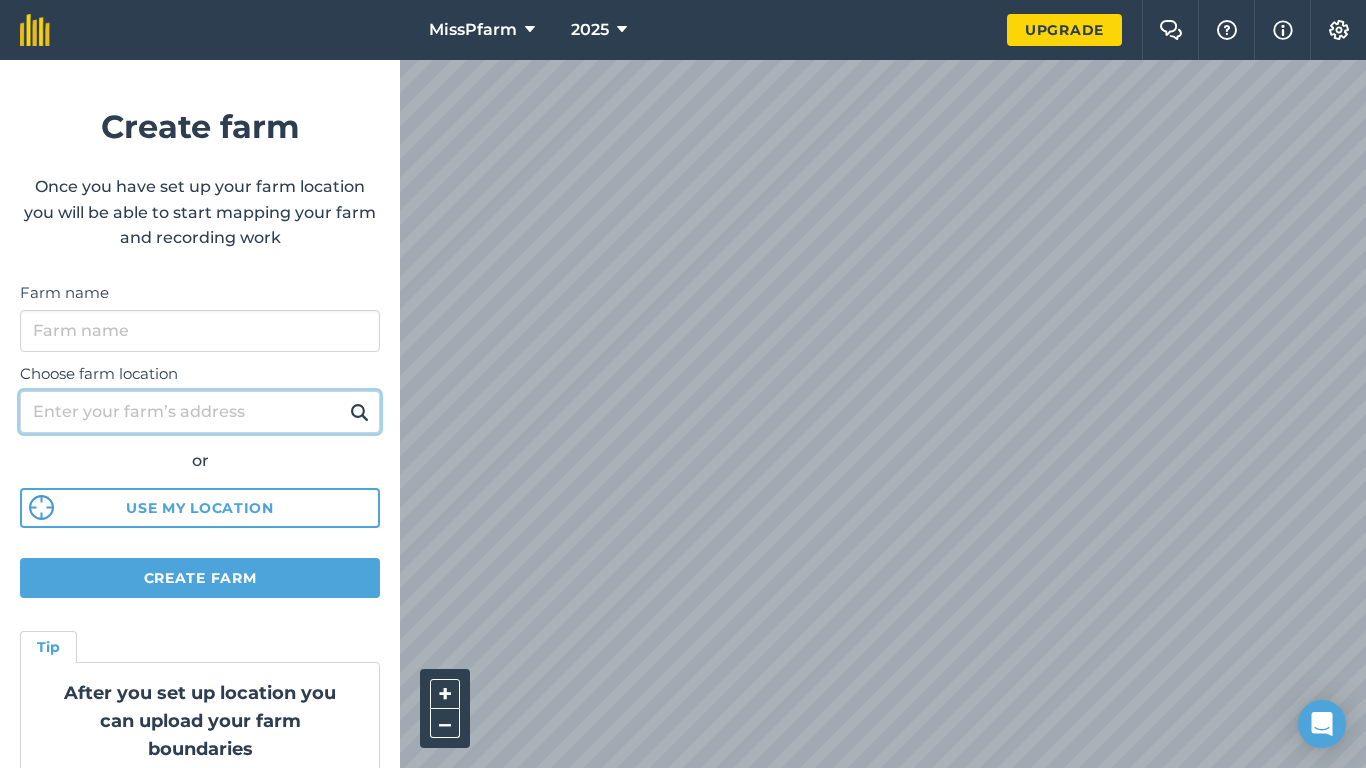 click on "Choose farm location" at bounding box center [200, 412] 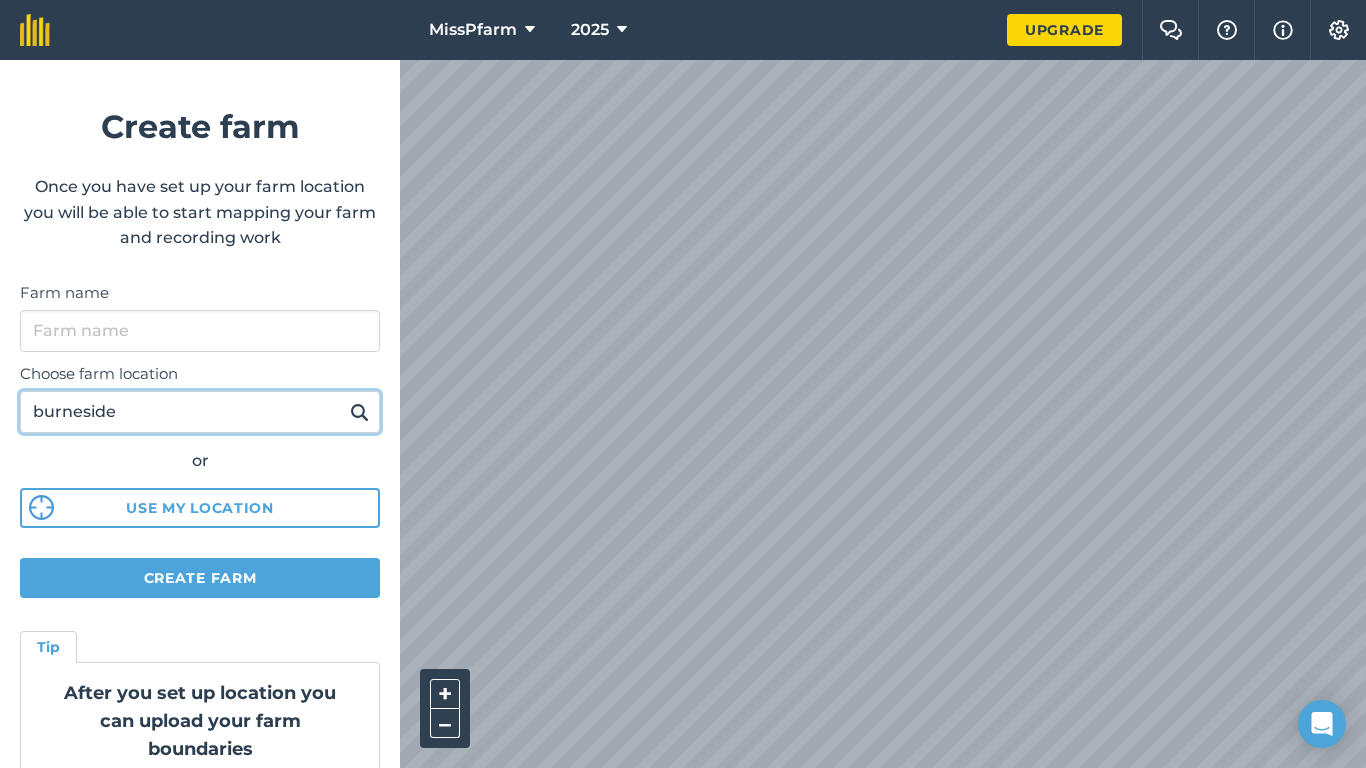 type on "burneside" 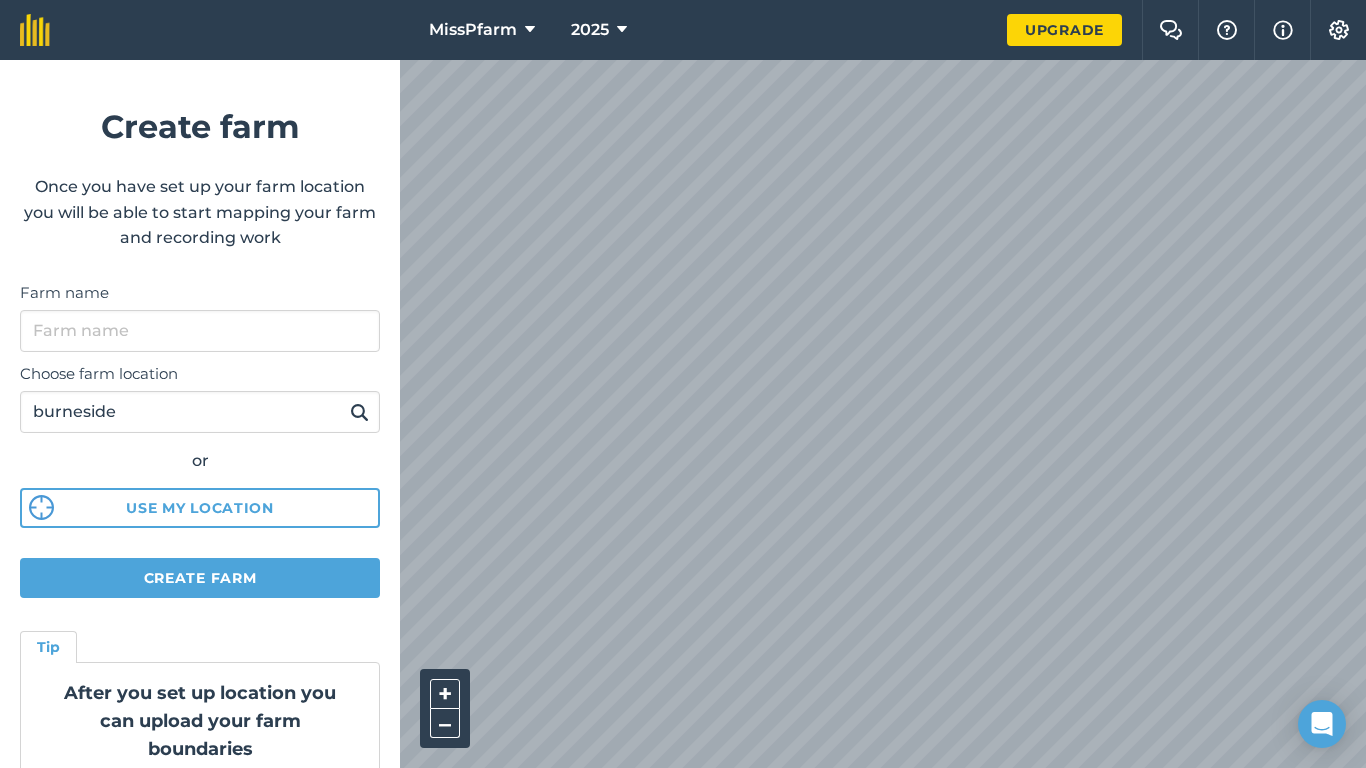 click at bounding box center (359, 412) 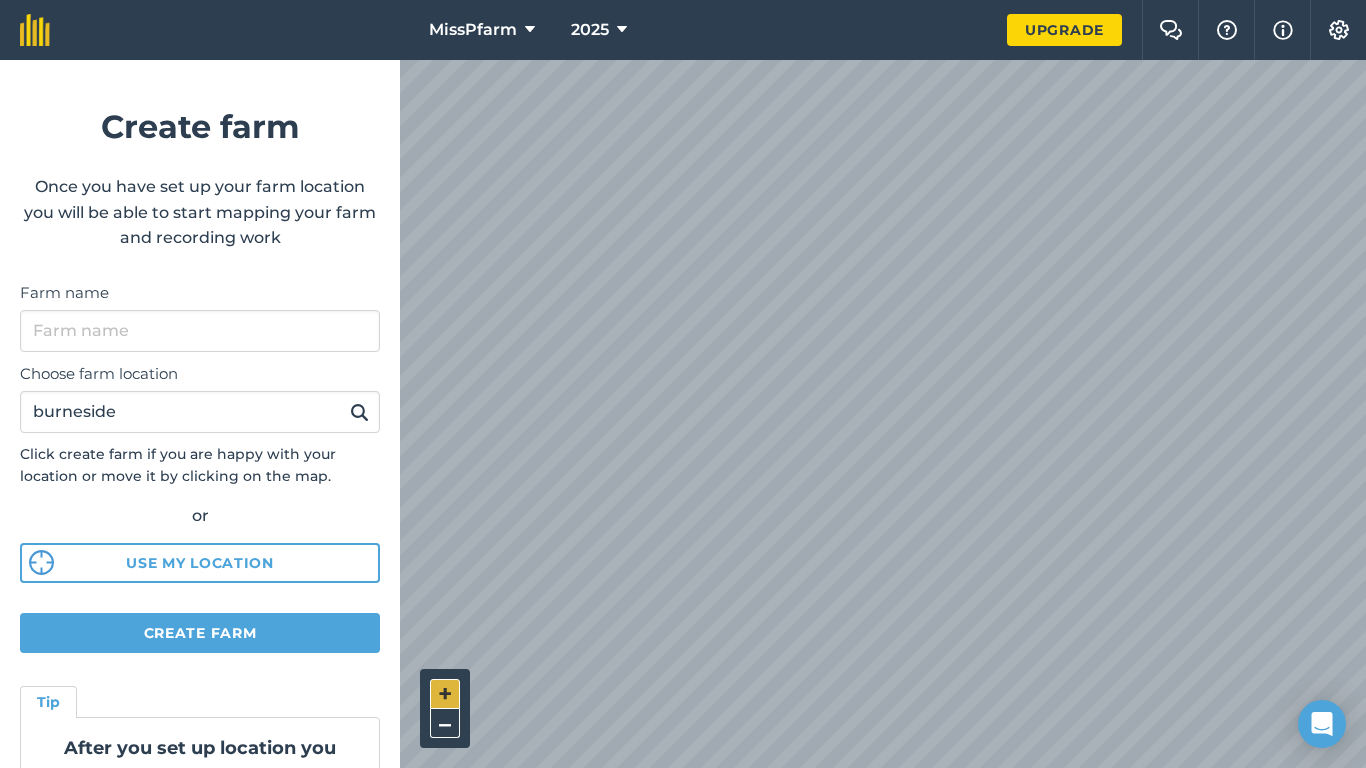 click on "+" at bounding box center [445, 694] 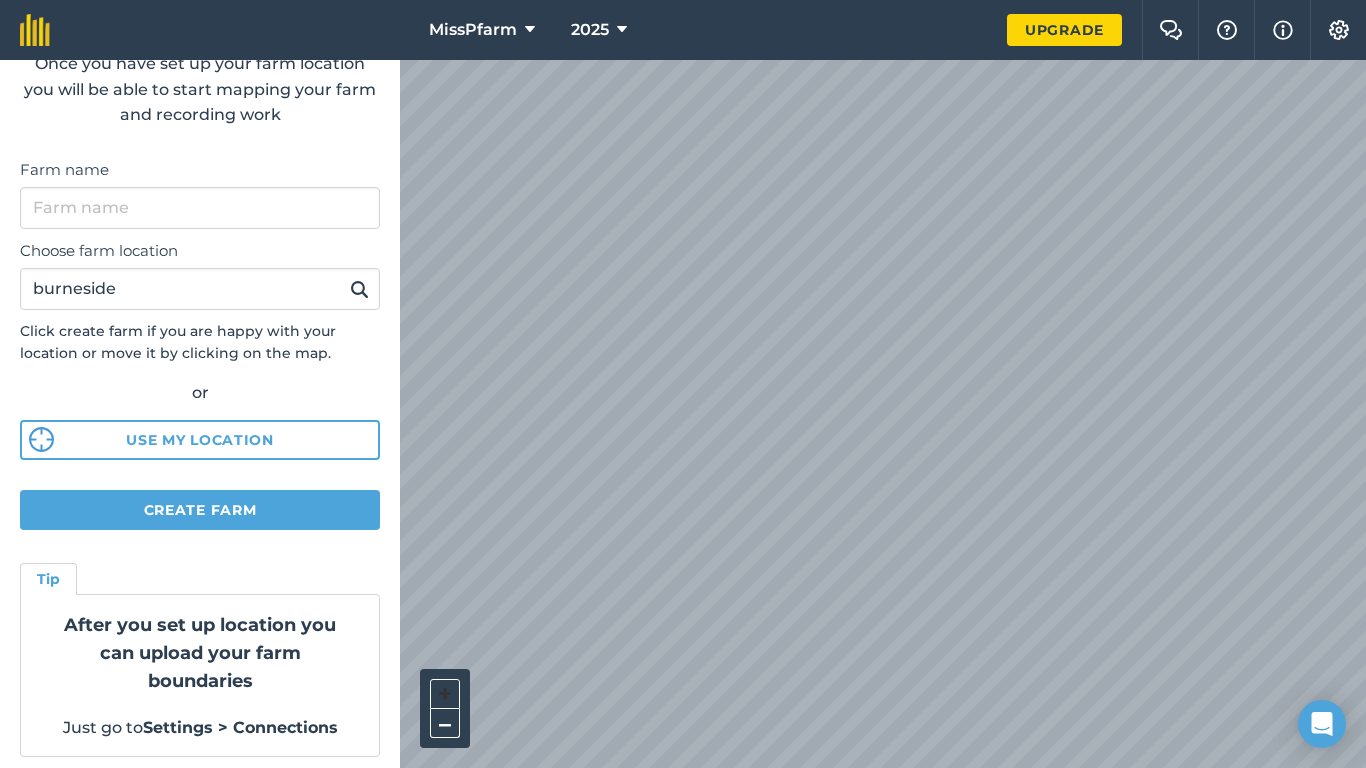 scroll, scrollTop: 132, scrollLeft: 0, axis: vertical 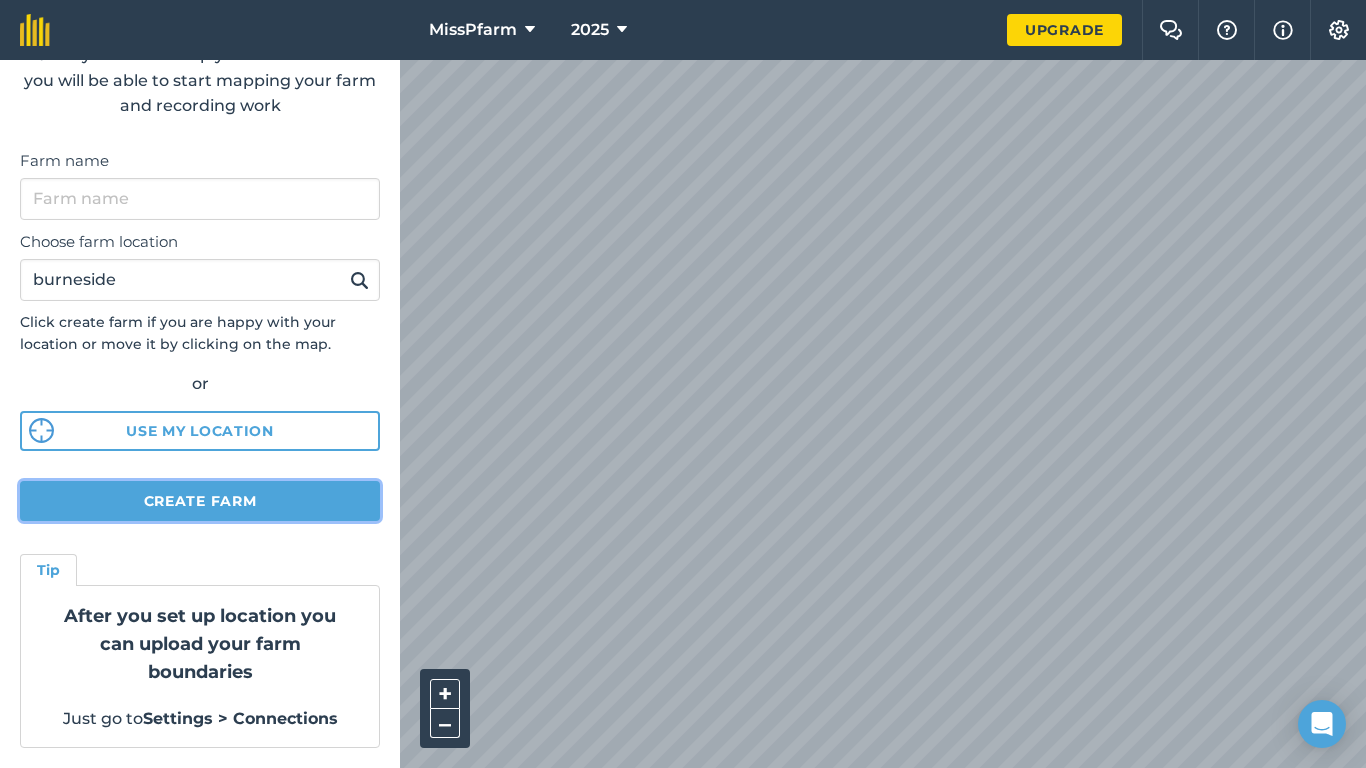 click on "Create farm" at bounding box center [200, 501] 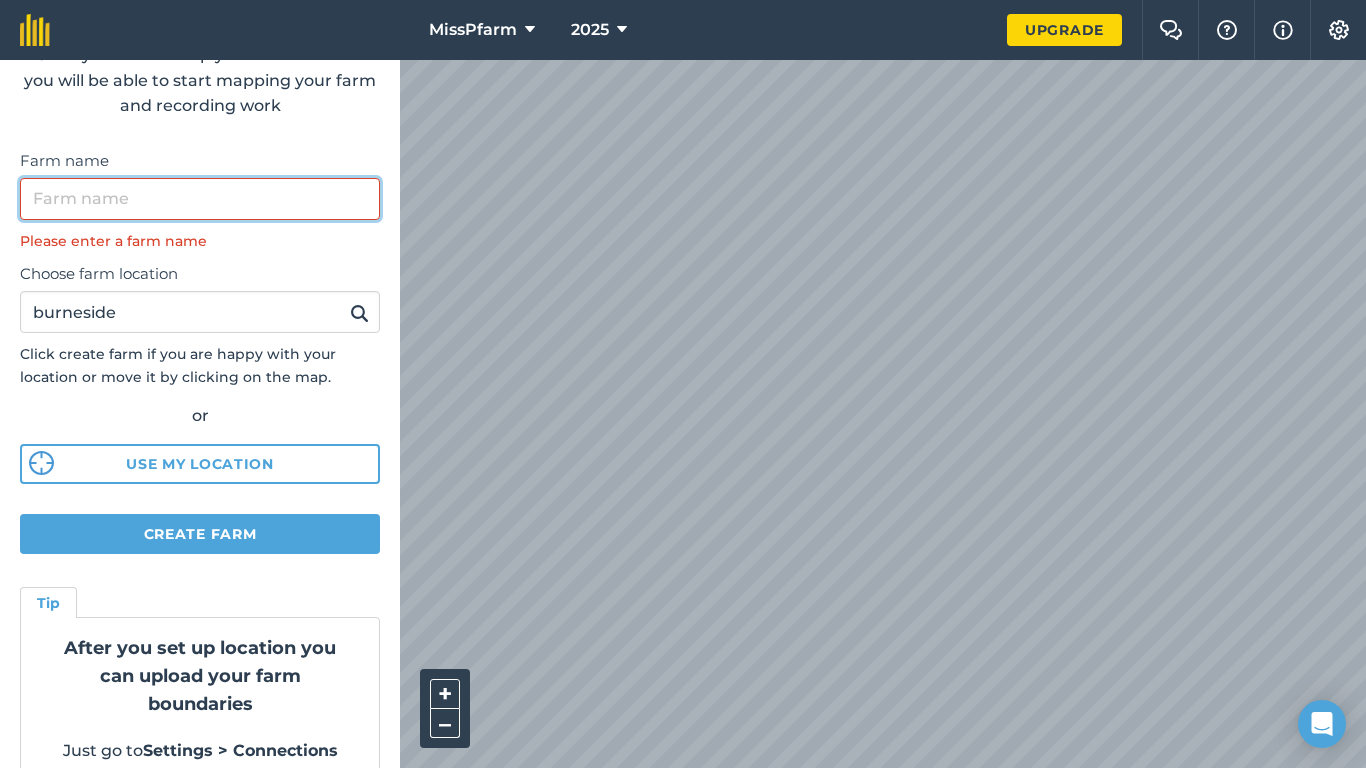 click on "Farm name" at bounding box center [200, 199] 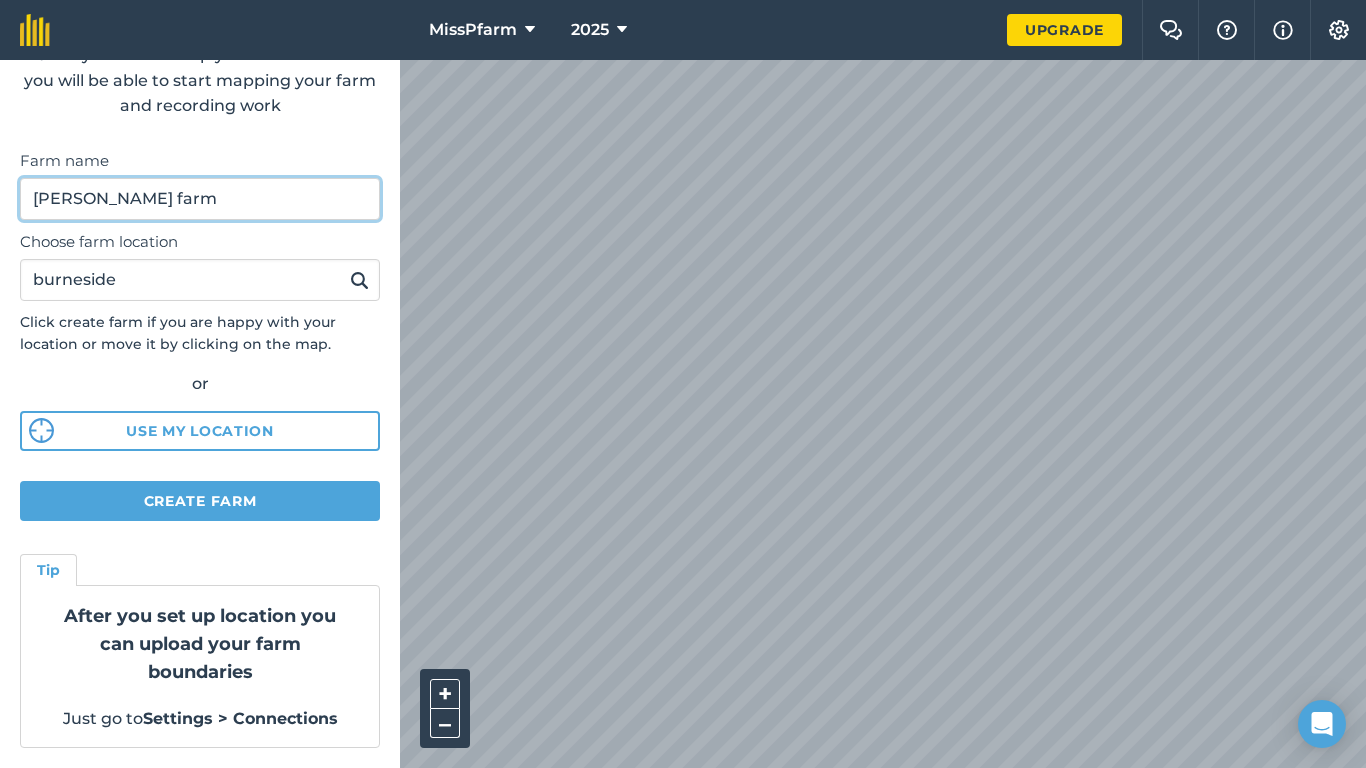 type on "[PERSON_NAME] farm" 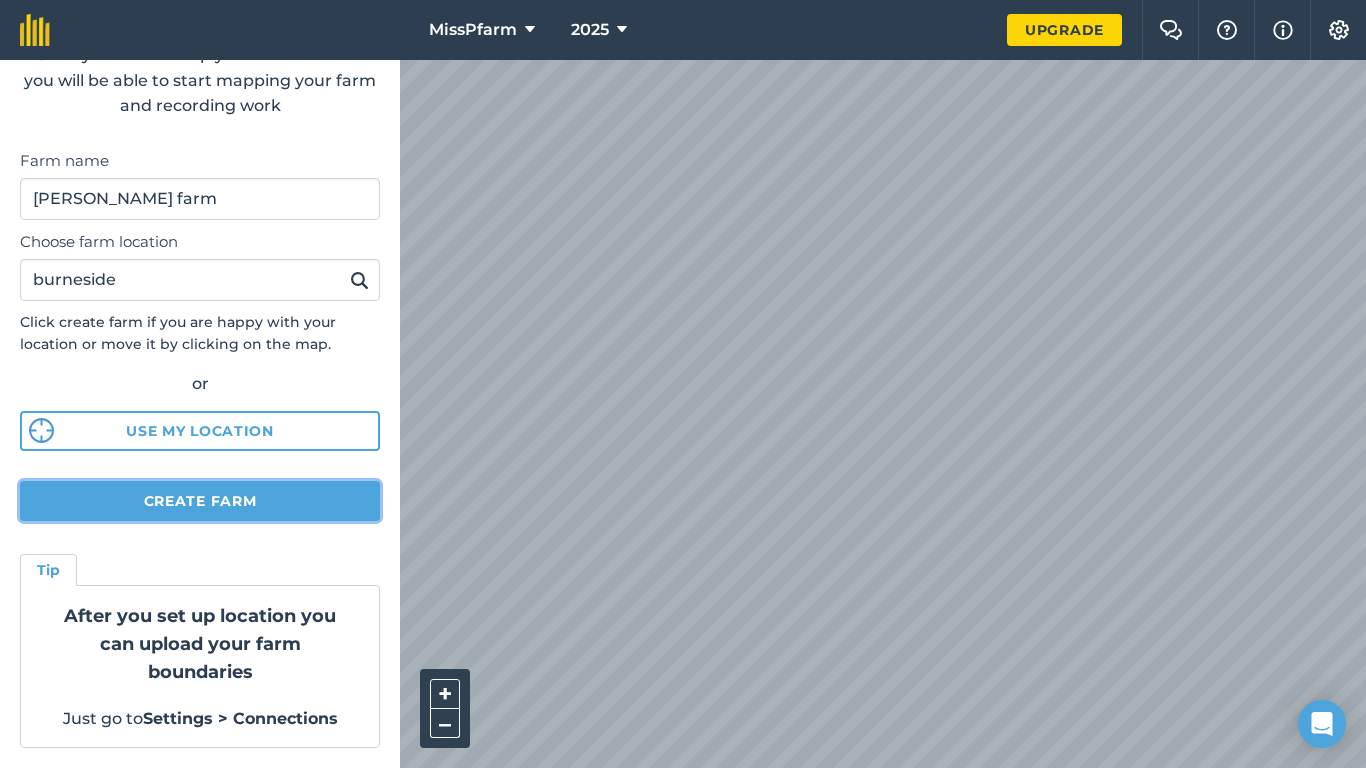 click on "Create farm" at bounding box center (200, 501) 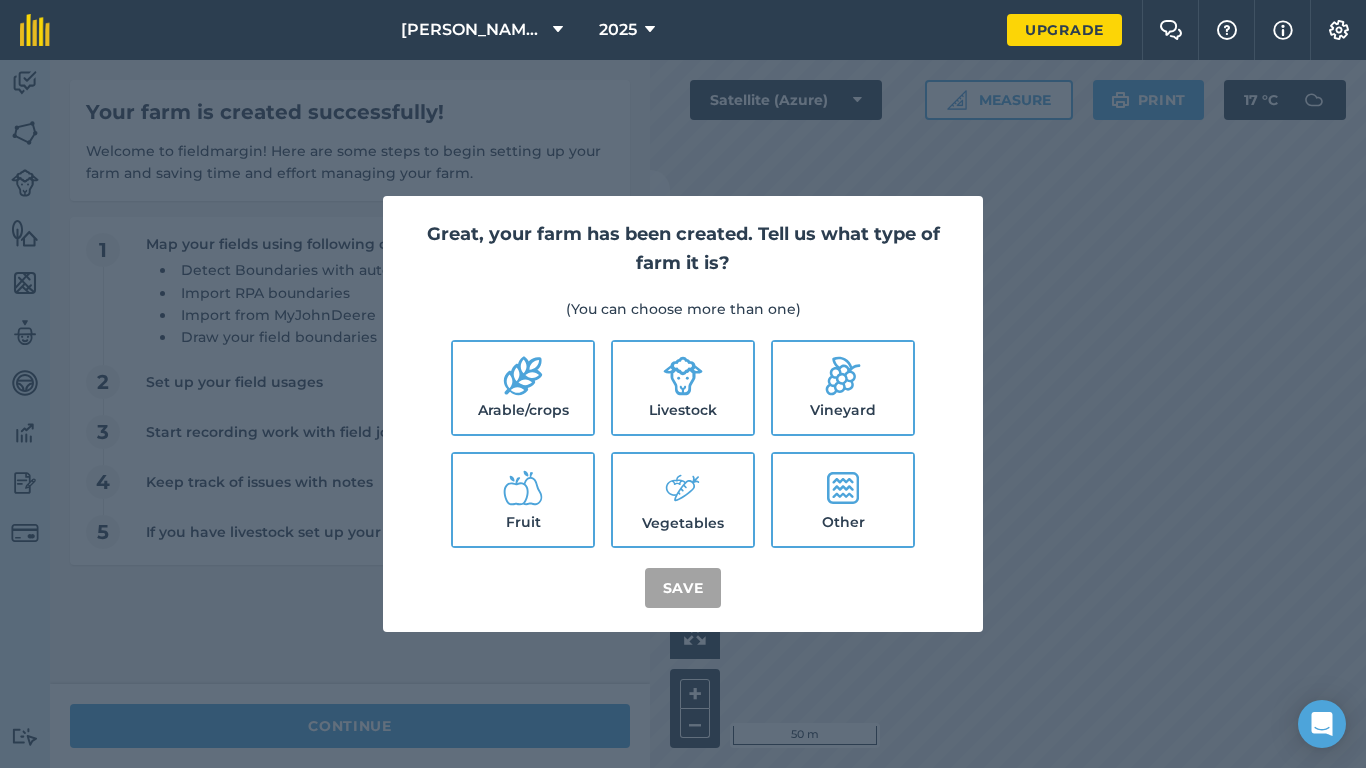 click 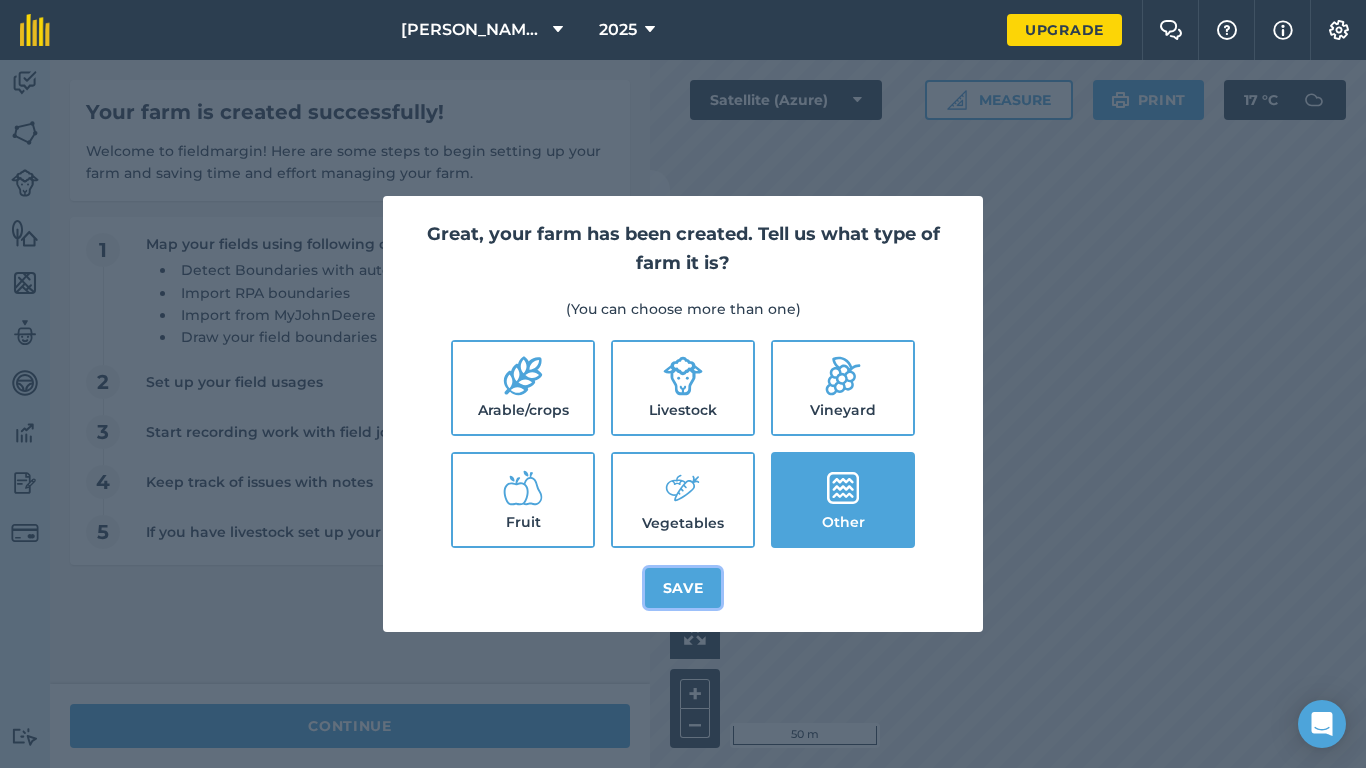 click on "Save" at bounding box center (683, 588) 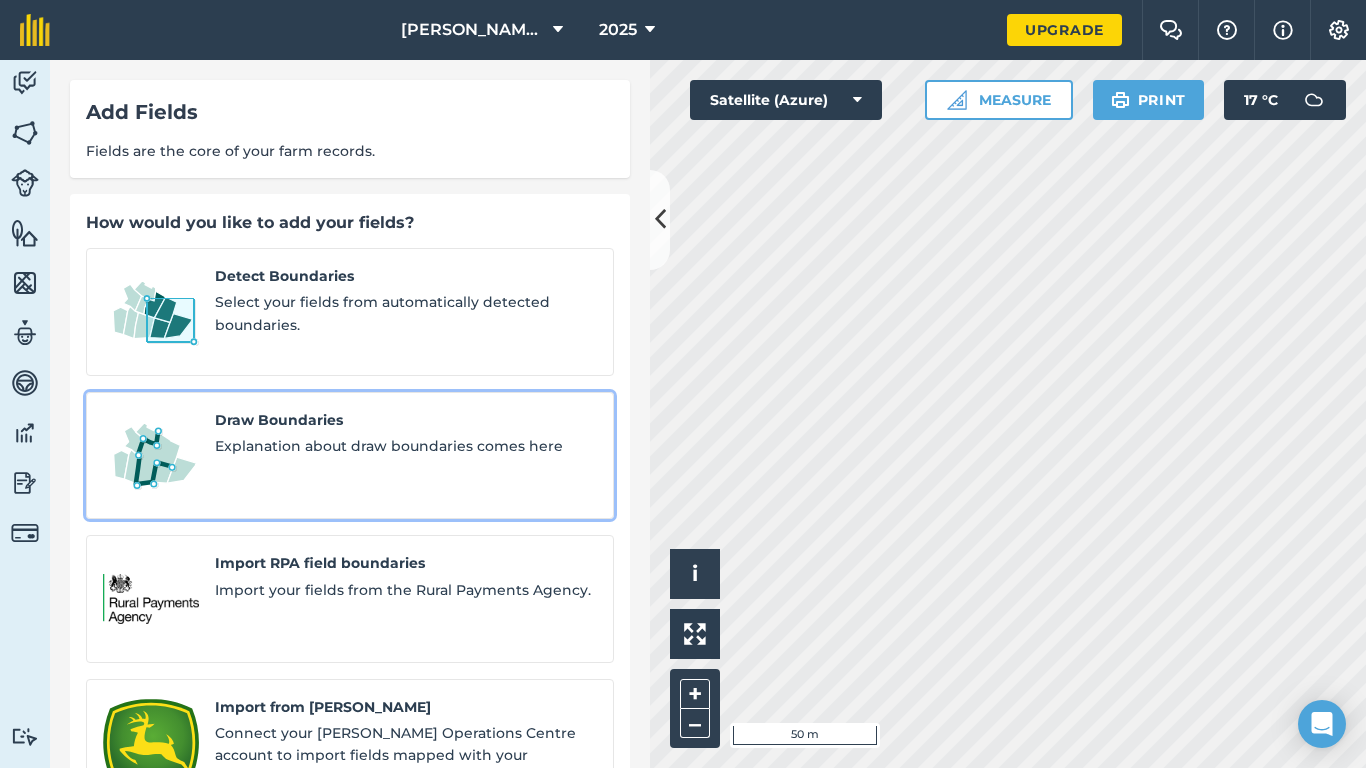 click on "Draw Boundaries Explanation about draw boundaries comes here" at bounding box center [406, 456] 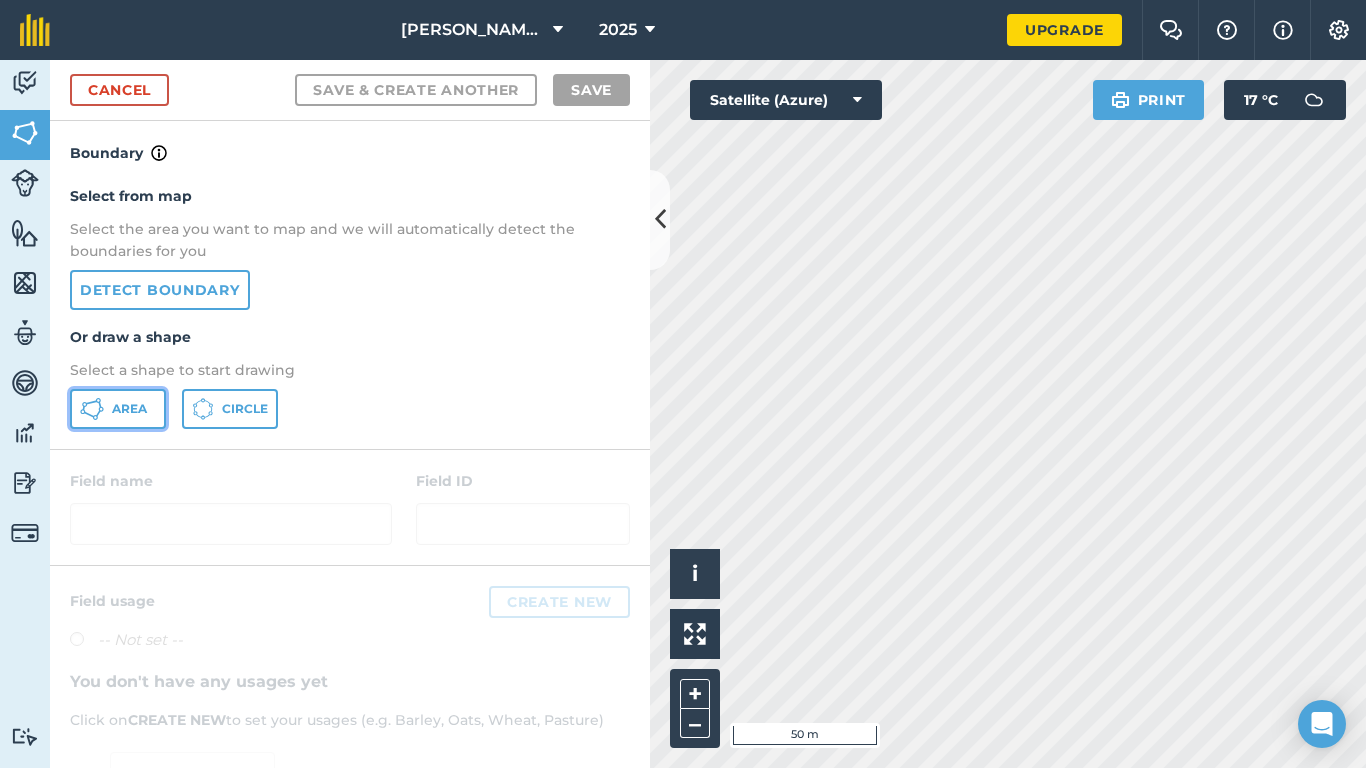 click 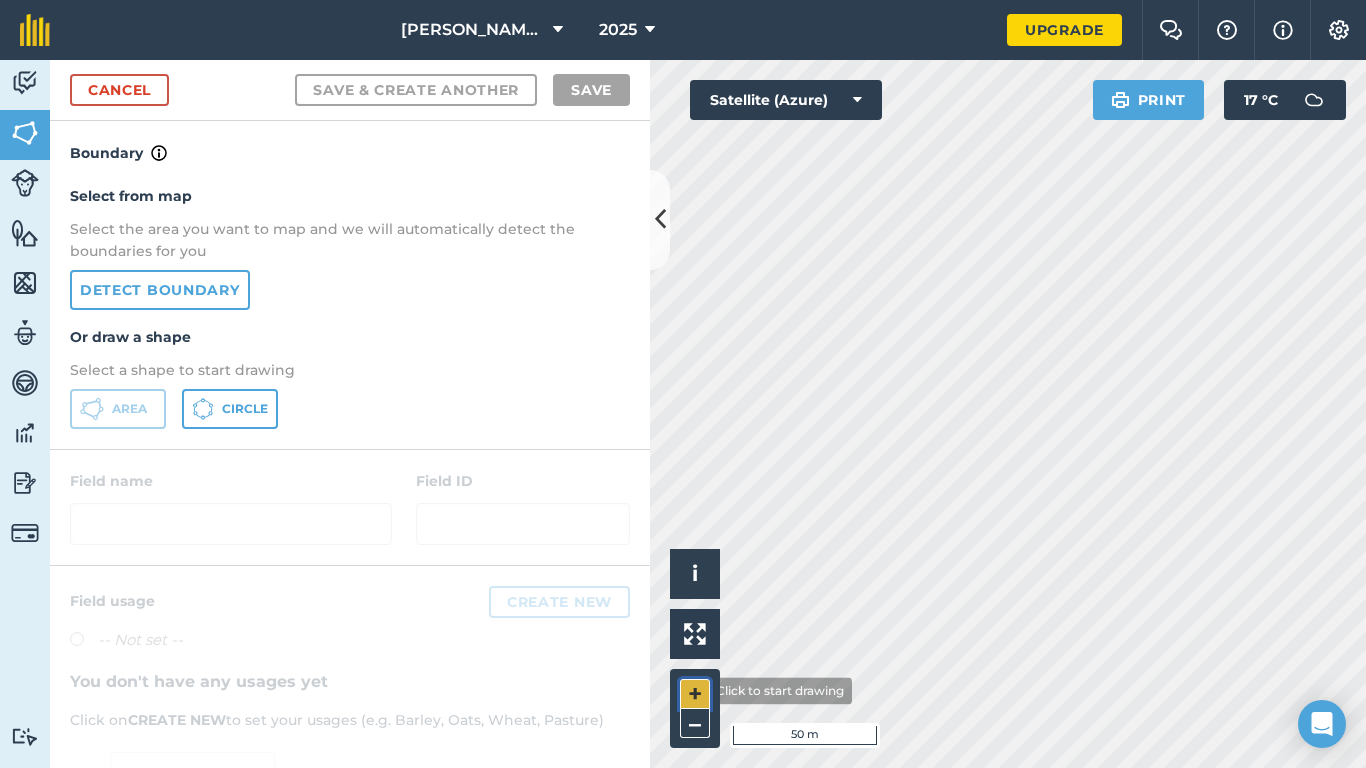 click on "+" at bounding box center [695, 694] 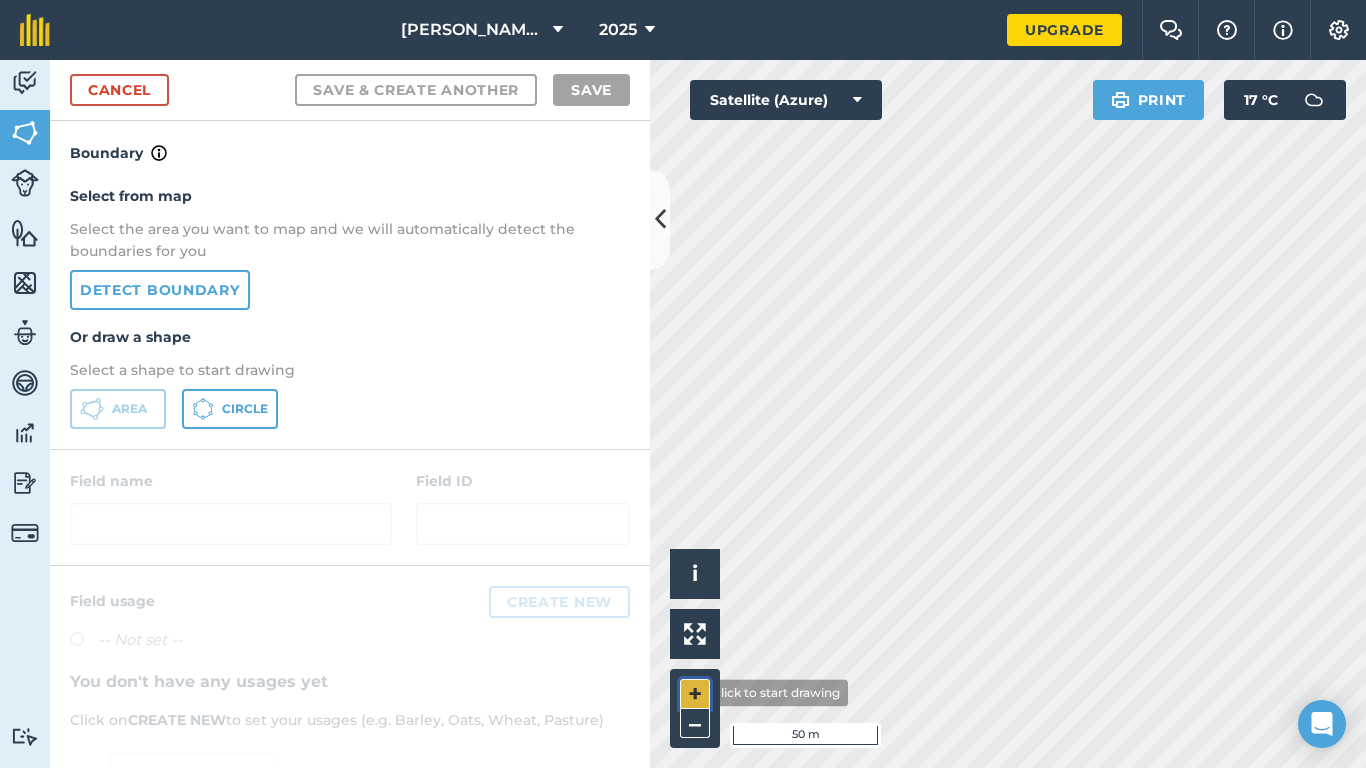 click on "+" at bounding box center [695, 694] 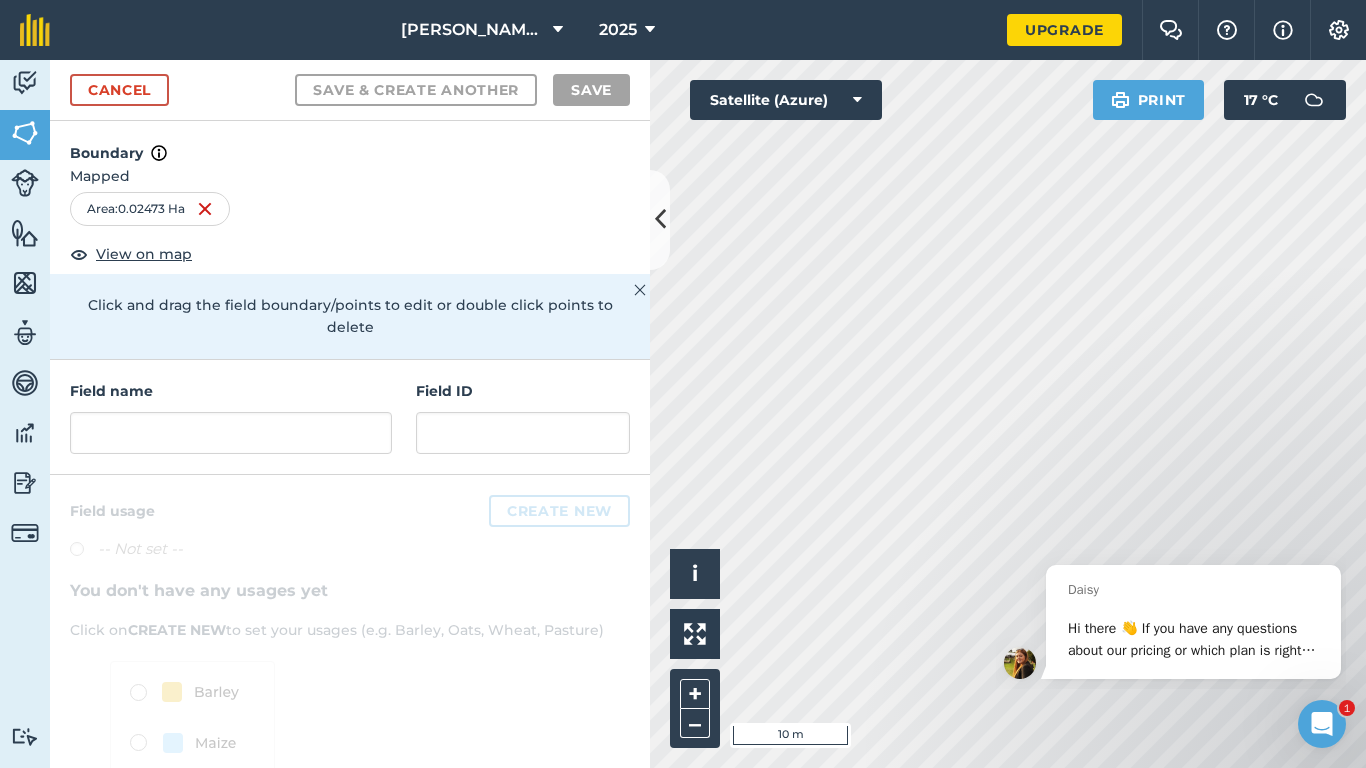scroll, scrollTop: 0, scrollLeft: 0, axis: both 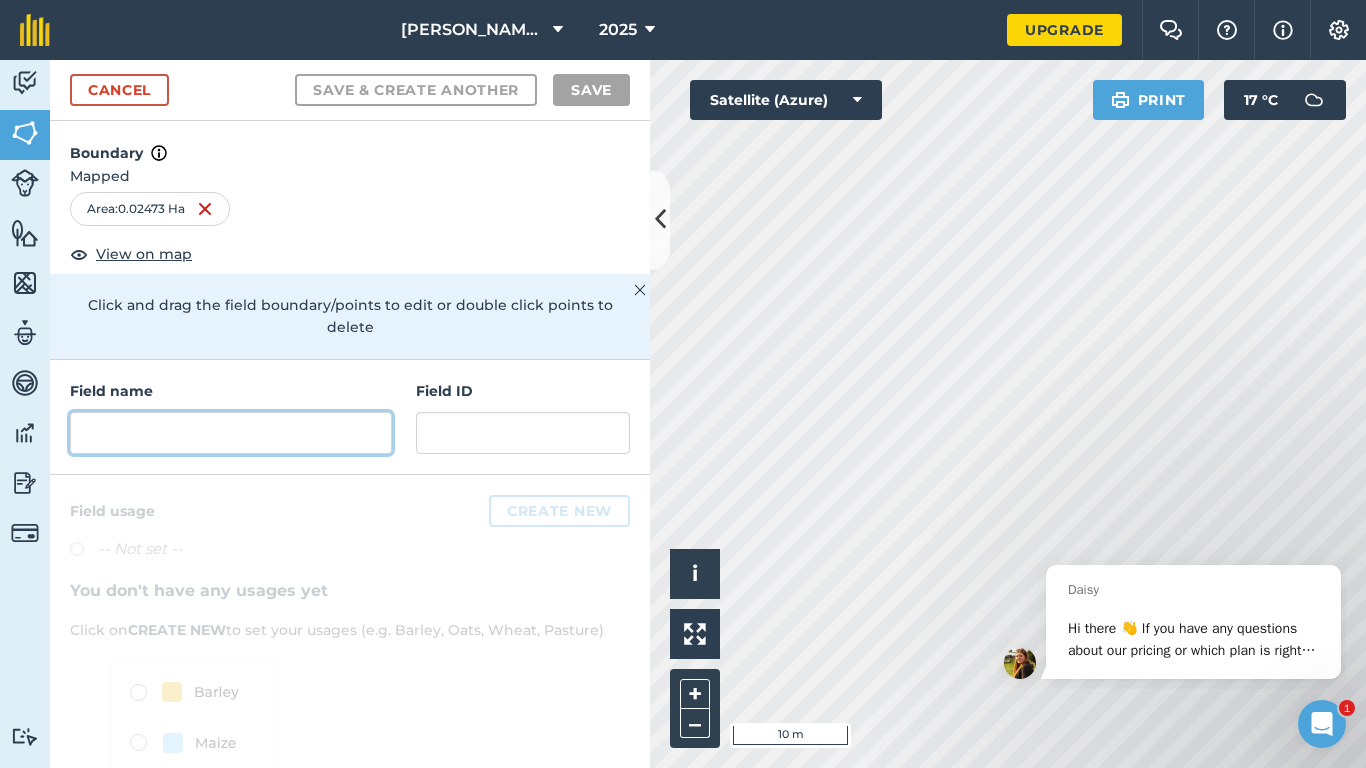 click at bounding box center [231, 433] 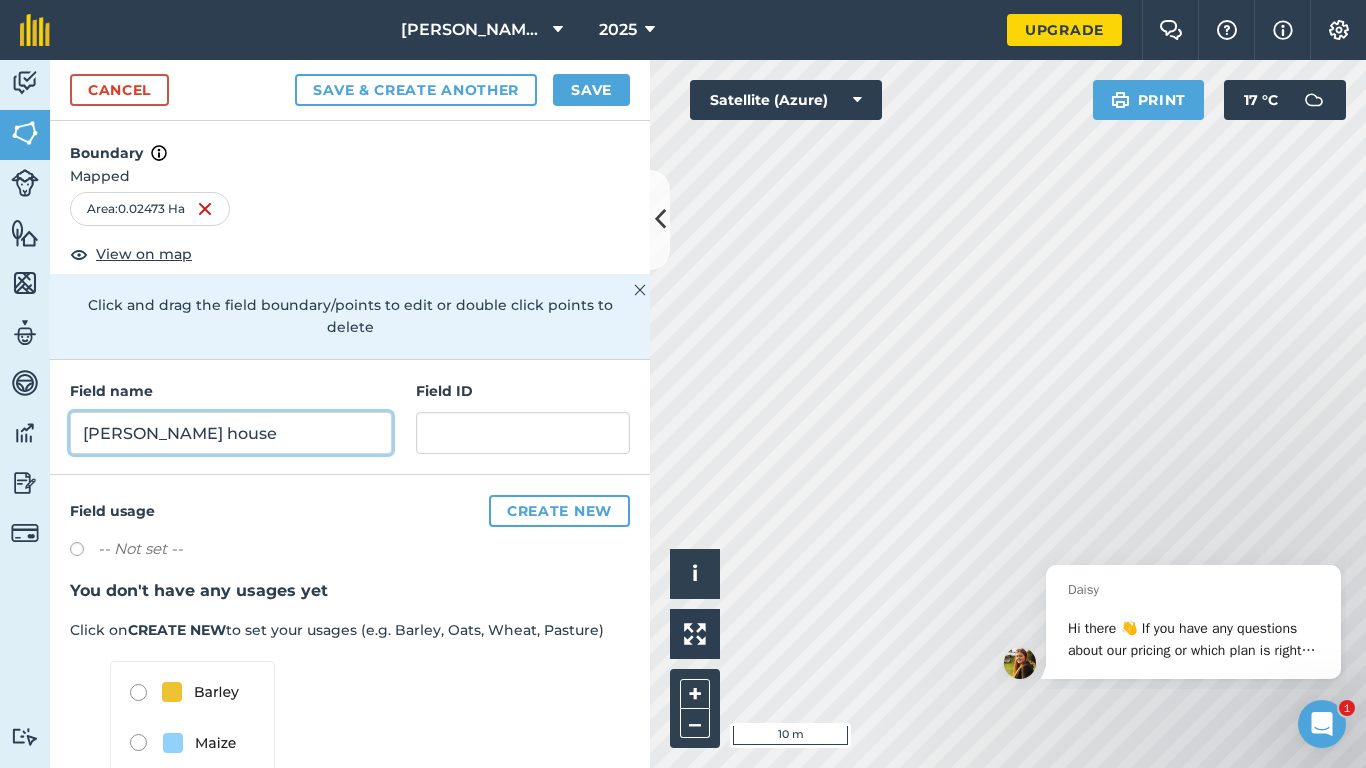 type on "[PERSON_NAME] house" 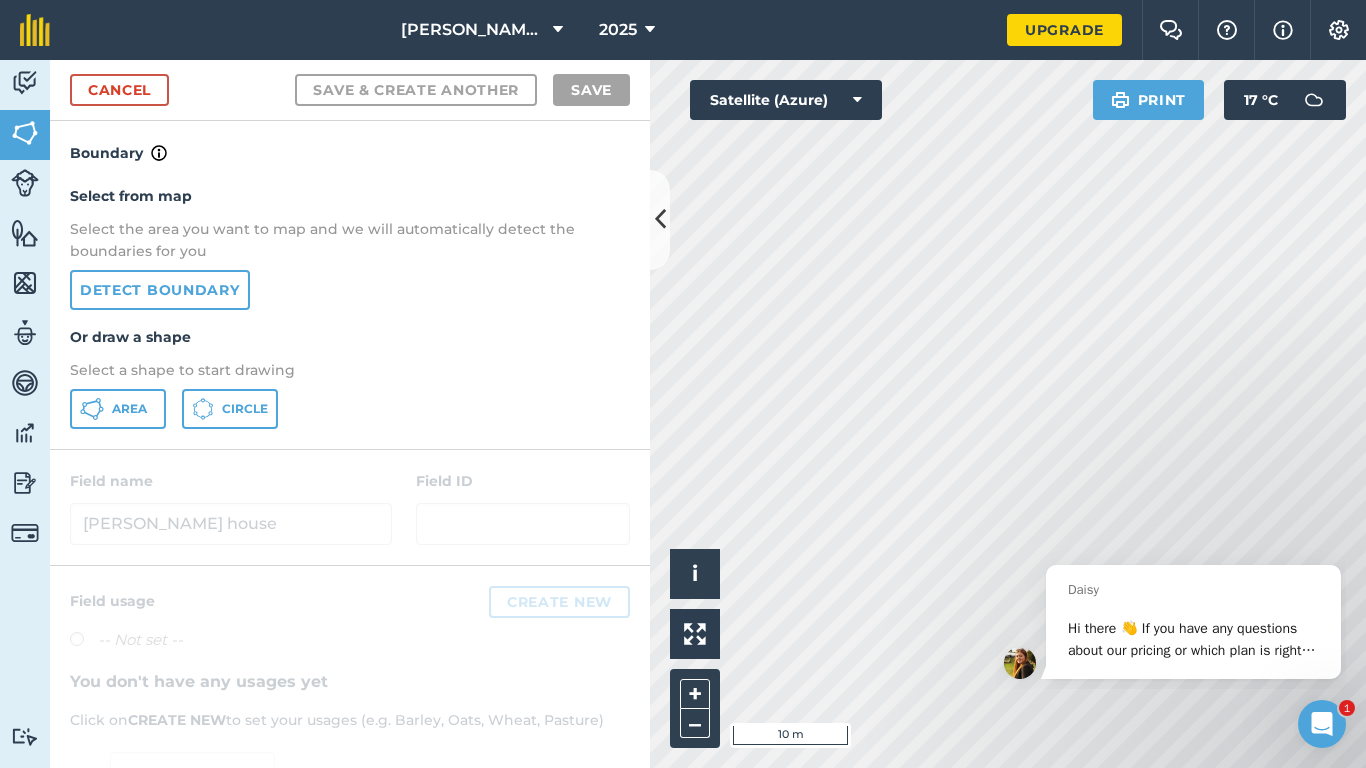 click on "[PERSON_NAME] farm 2025 Upgrade Farm Chat Help Info Settings Map printing is not available on our free plan Please upgrade to our Essentials, Plus or Pro plan to access this feature. Activity Fields Livestock Features Maps Team Vehicles Data Reporting Billing Tutorials Tutorials Cancel Save & Create Another Save Boundary   Select from map Select the area you want to map and we will automatically detect the boundaries for you Detect boundary Or draw a shape Select a shape to start drawing Area Circle Field name louie's house Field ID Field usage   Create new -- Not set -- You don't have any usages yet Click on  CREATE NEW  to set your usages (e.g. Barley, Oats, Wheat, Pasture) Click to start drawing i © 2025 TomTom, Microsoft 10 m + – Satellite (Azure) Print 17   ° C" at bounding box center (683, 384) 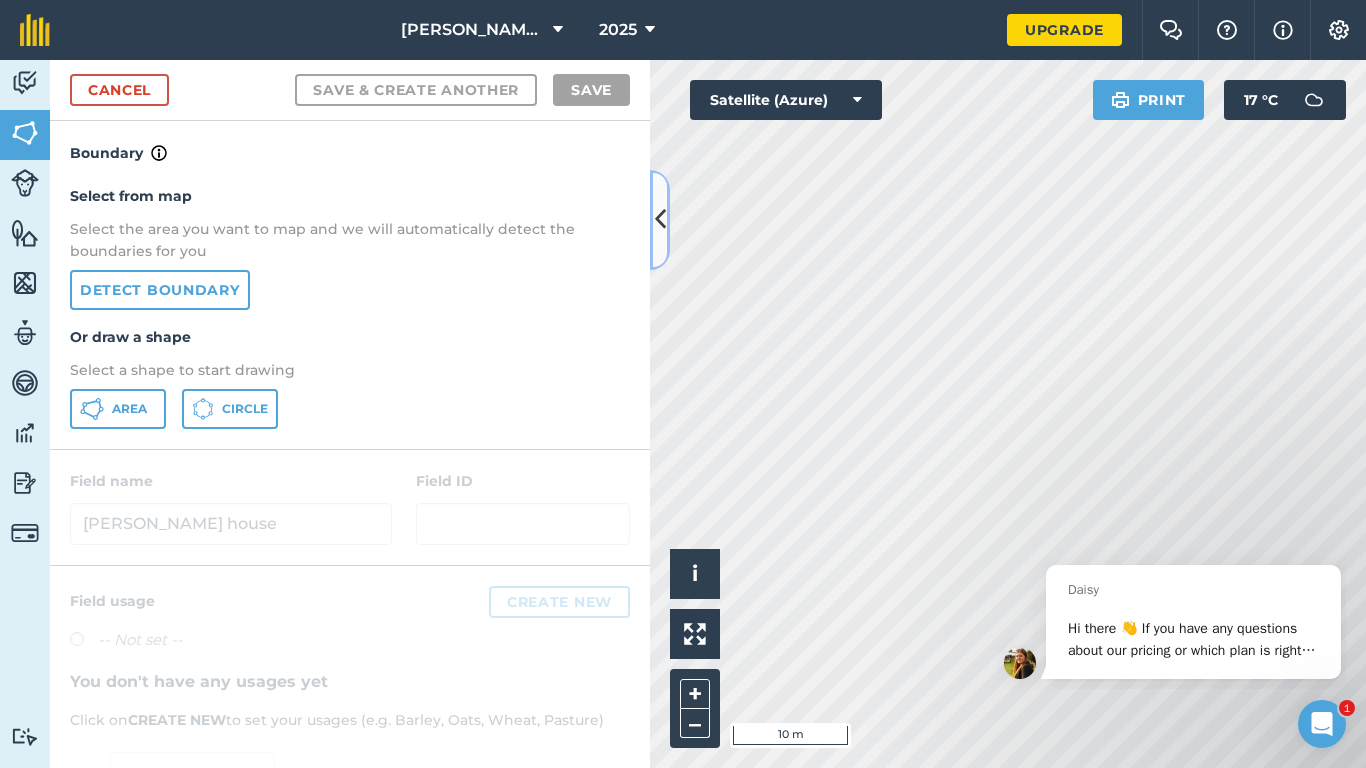 click at bounding box center (660, 219) 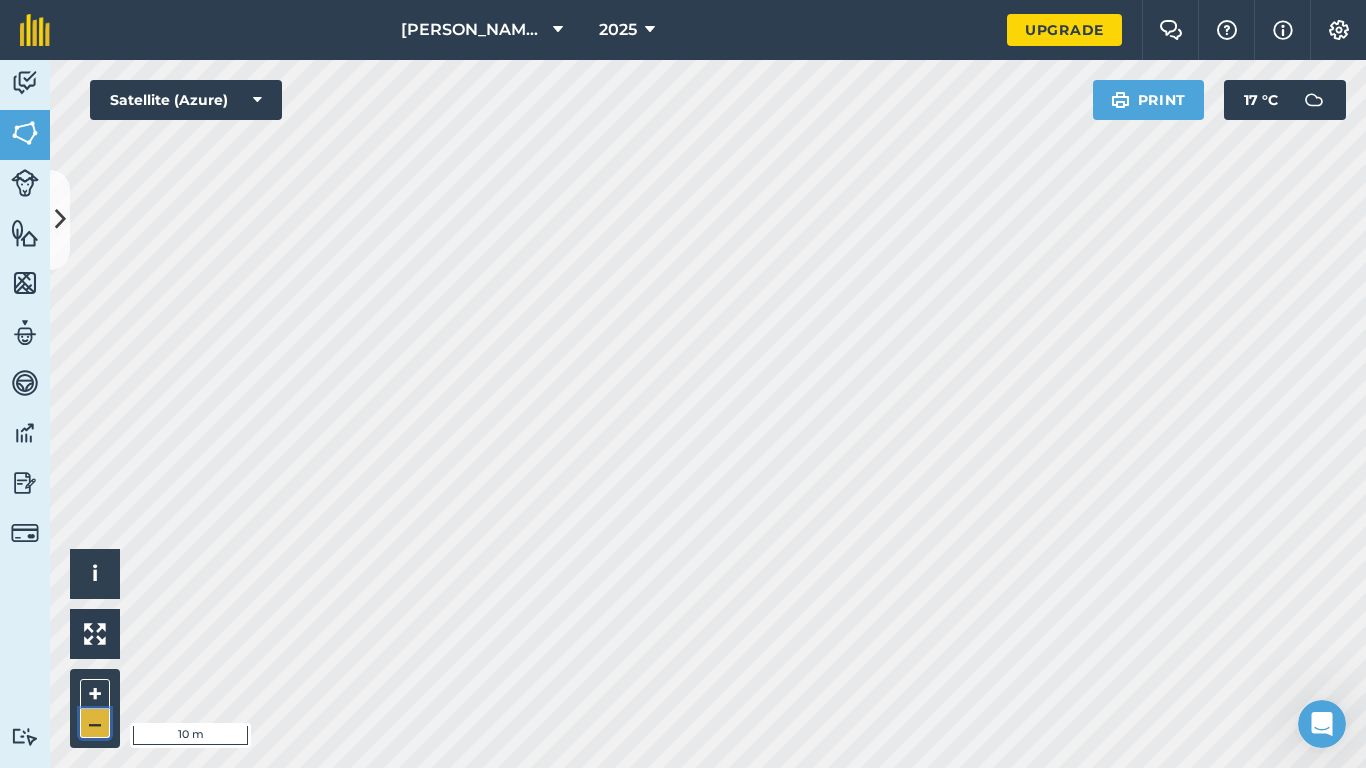 click on "–" at bounding box center [95, 723] 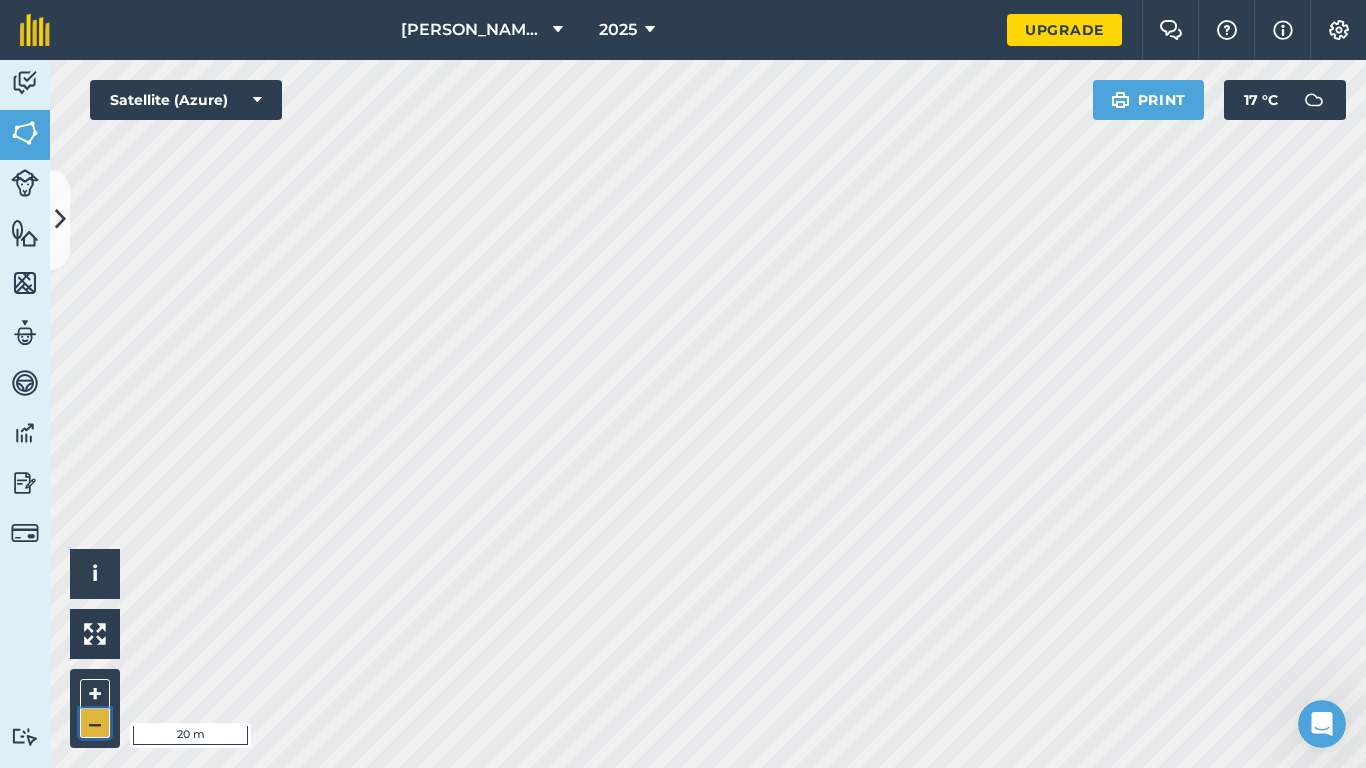 click on "–" at bounding box center [95, 723] 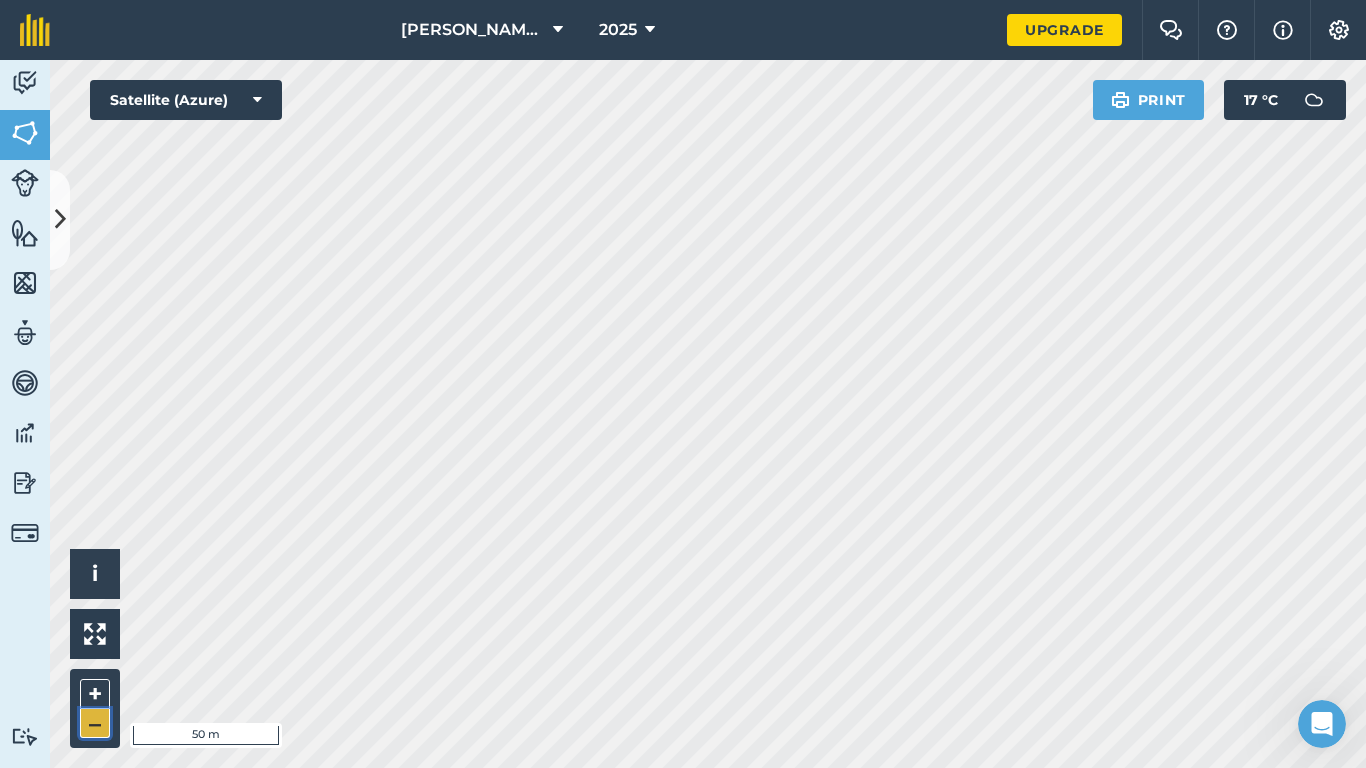 click on "–" at bounding box center [95, 723] 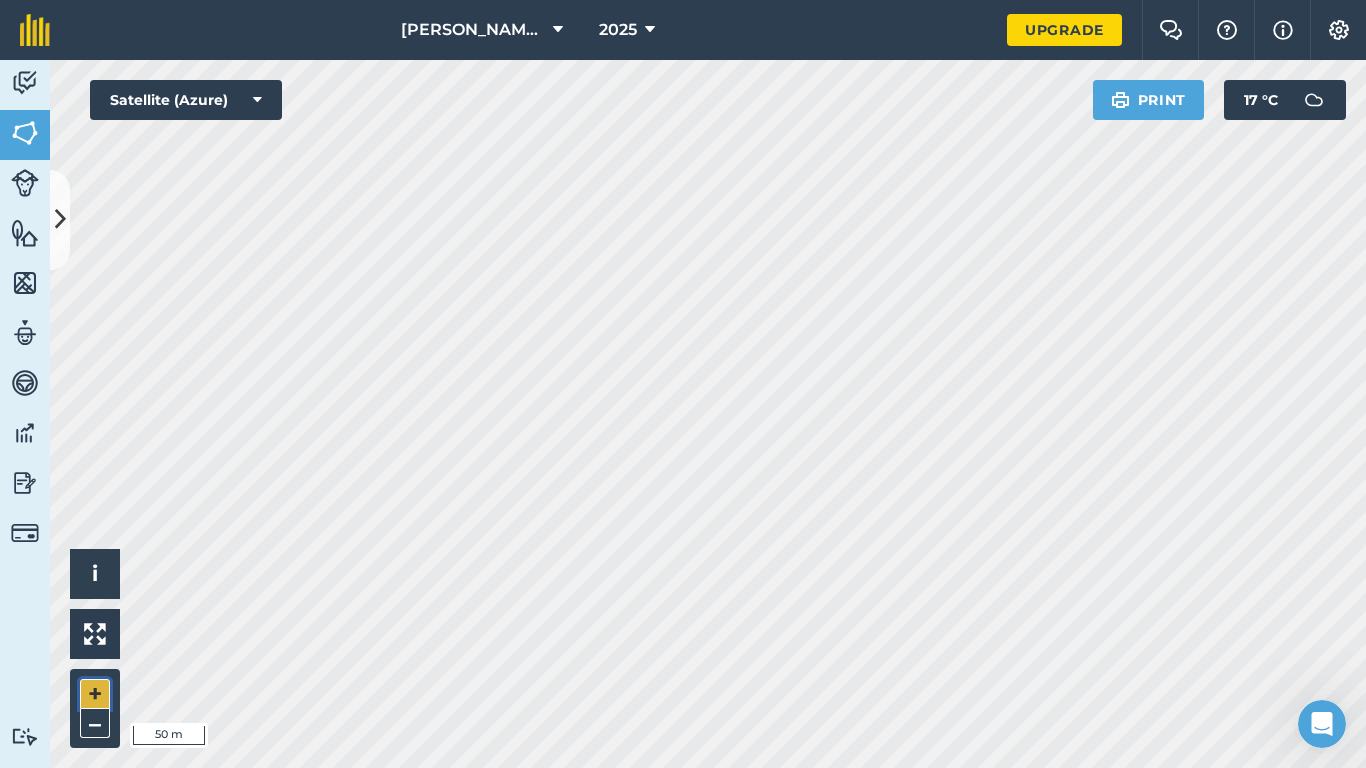 click on "+" at bounding box center (95, 694) 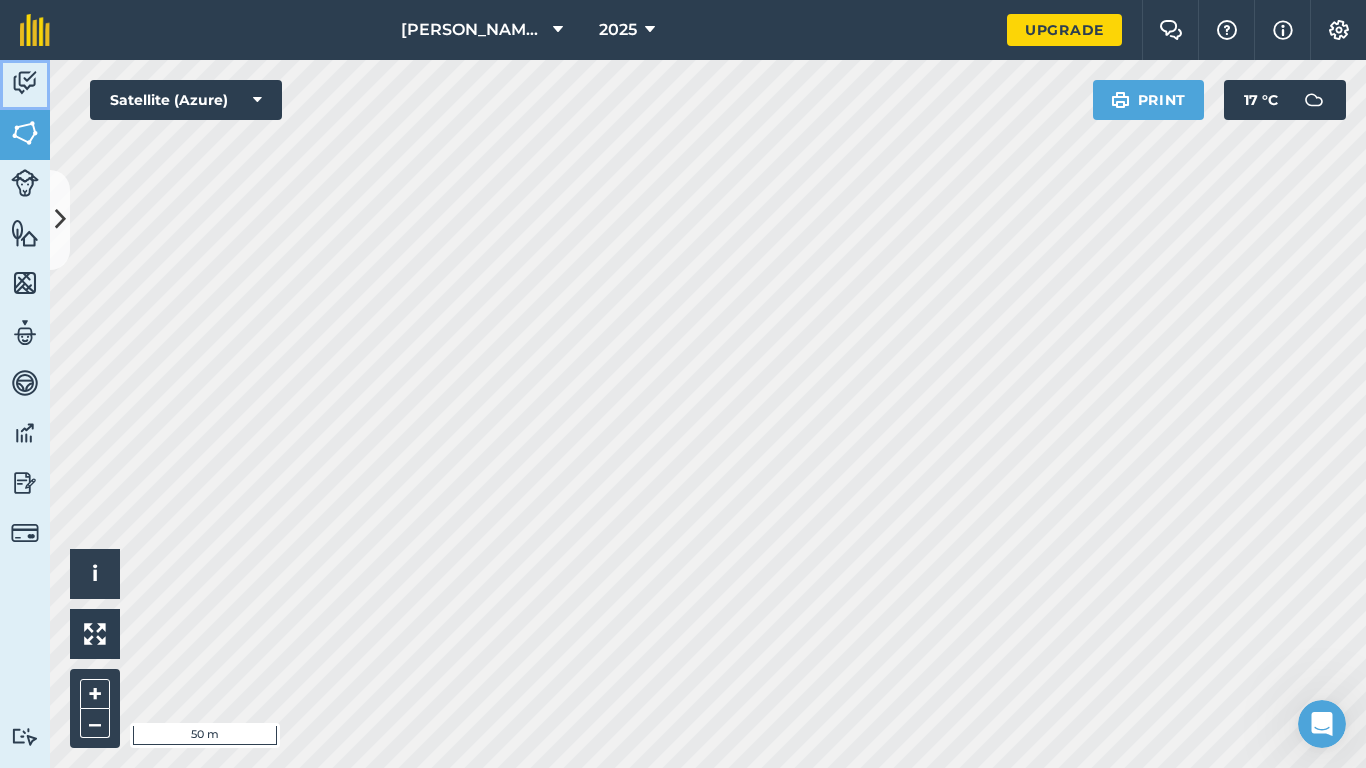click on "Activity" at bounding box center (25, 85) 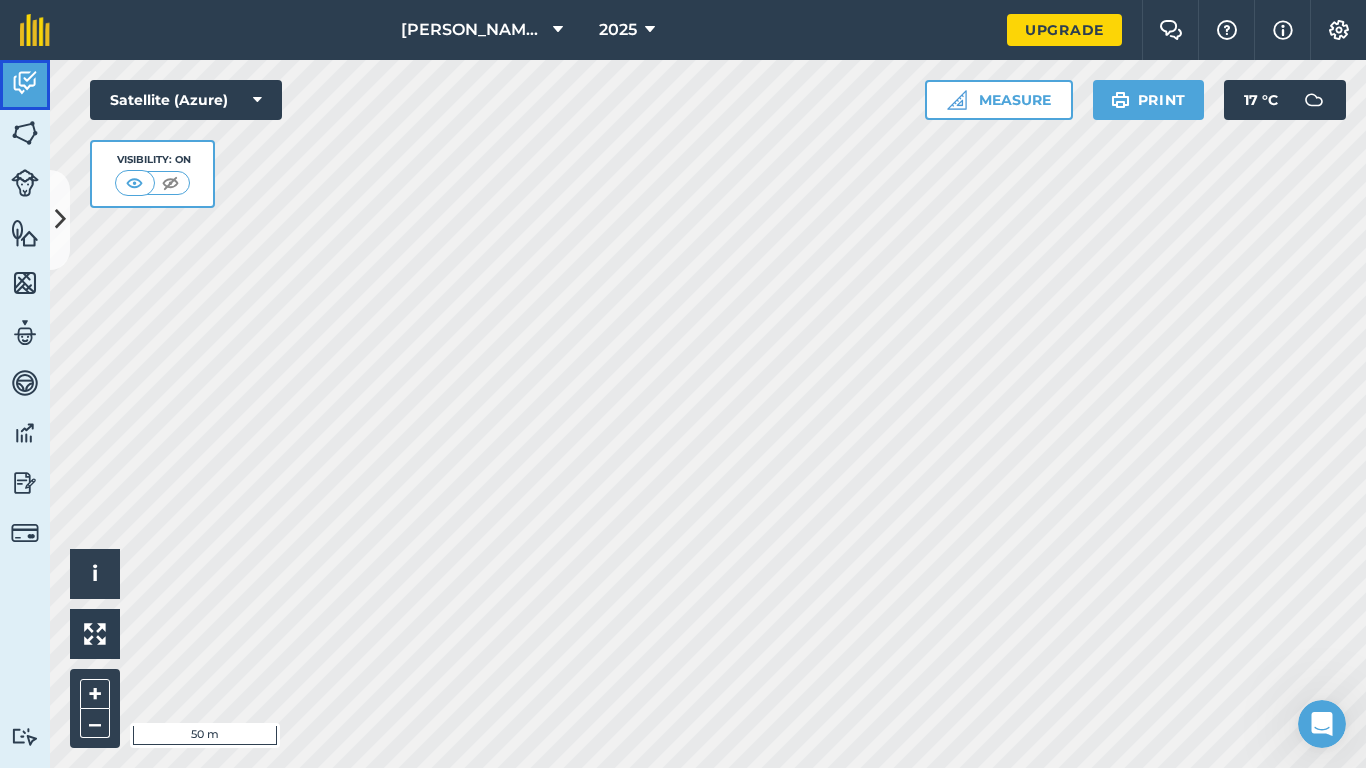 click on "Activity" at bounding box center [25, 85] 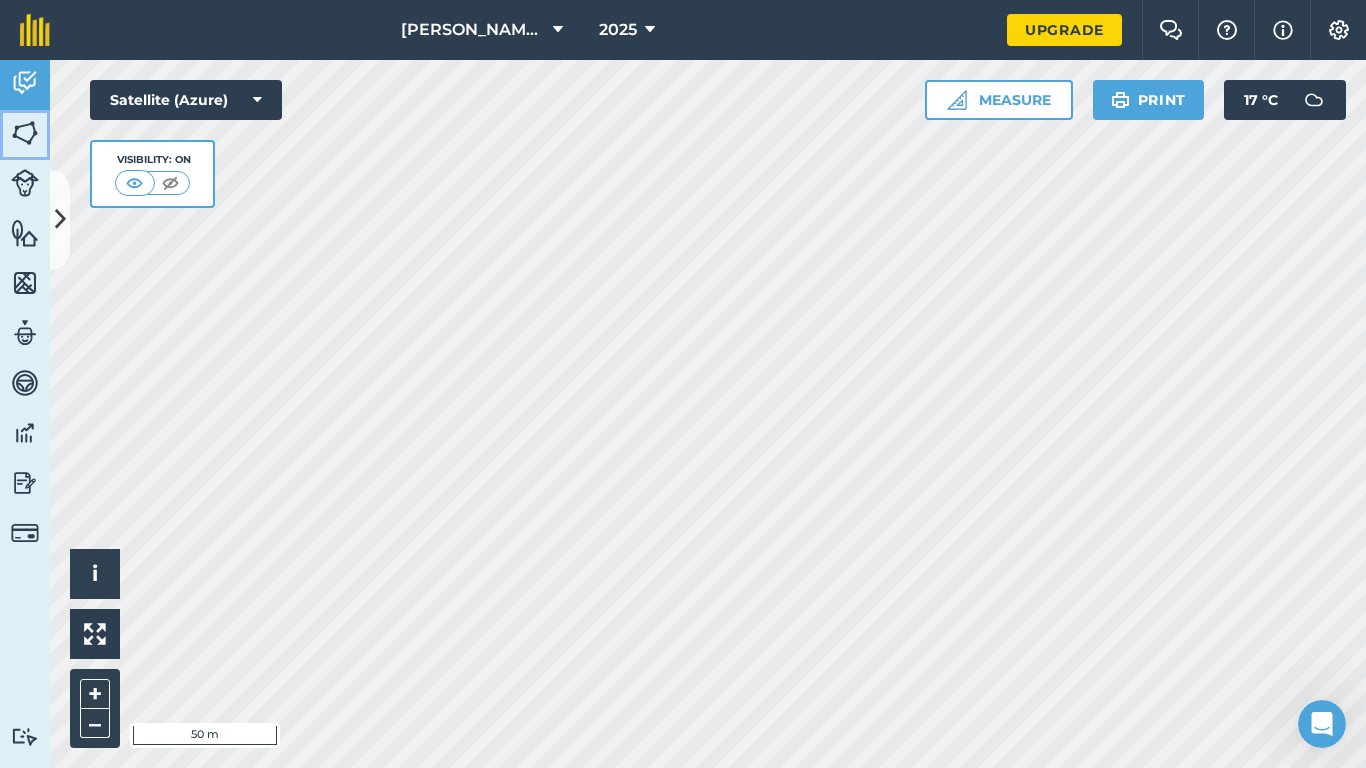 click at bounding box center (25, 133) 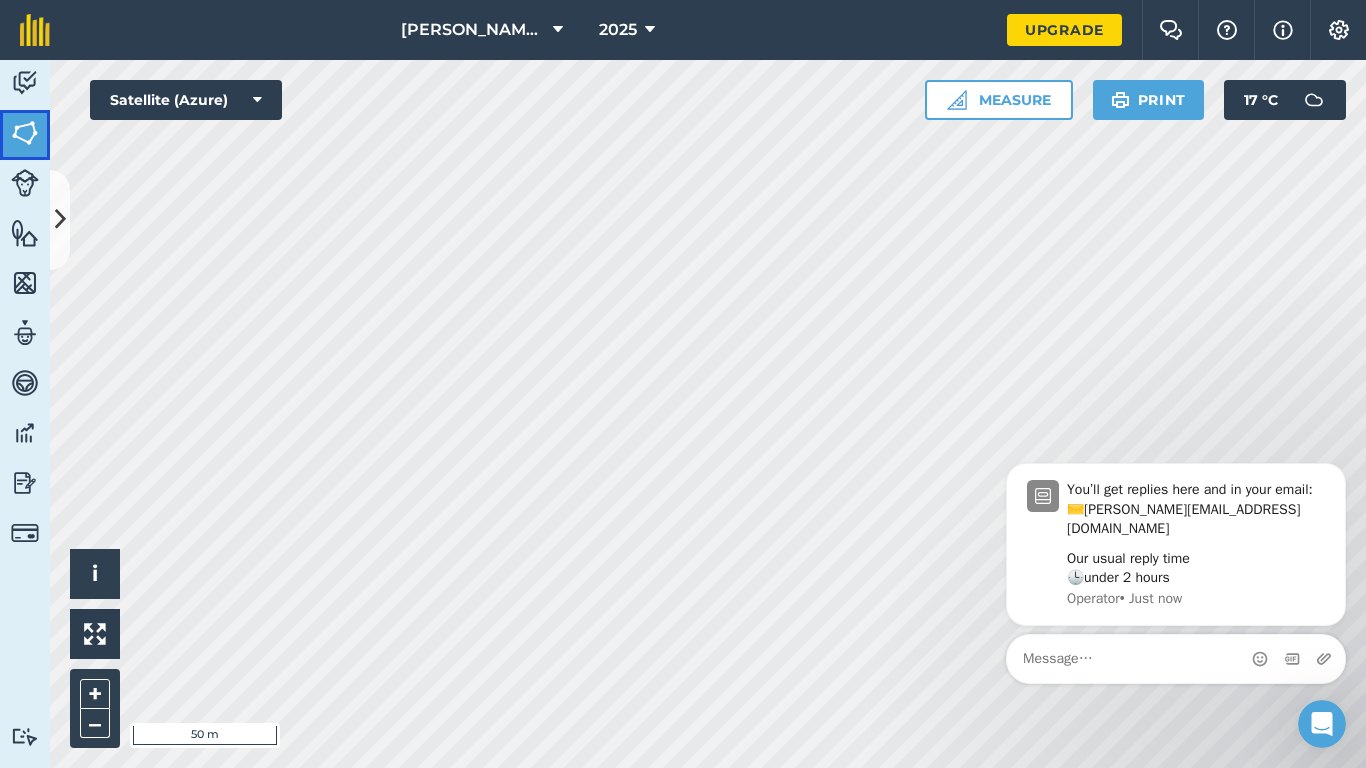 scroll, scrollTop: 0, scrollLeft: 0, axis: both 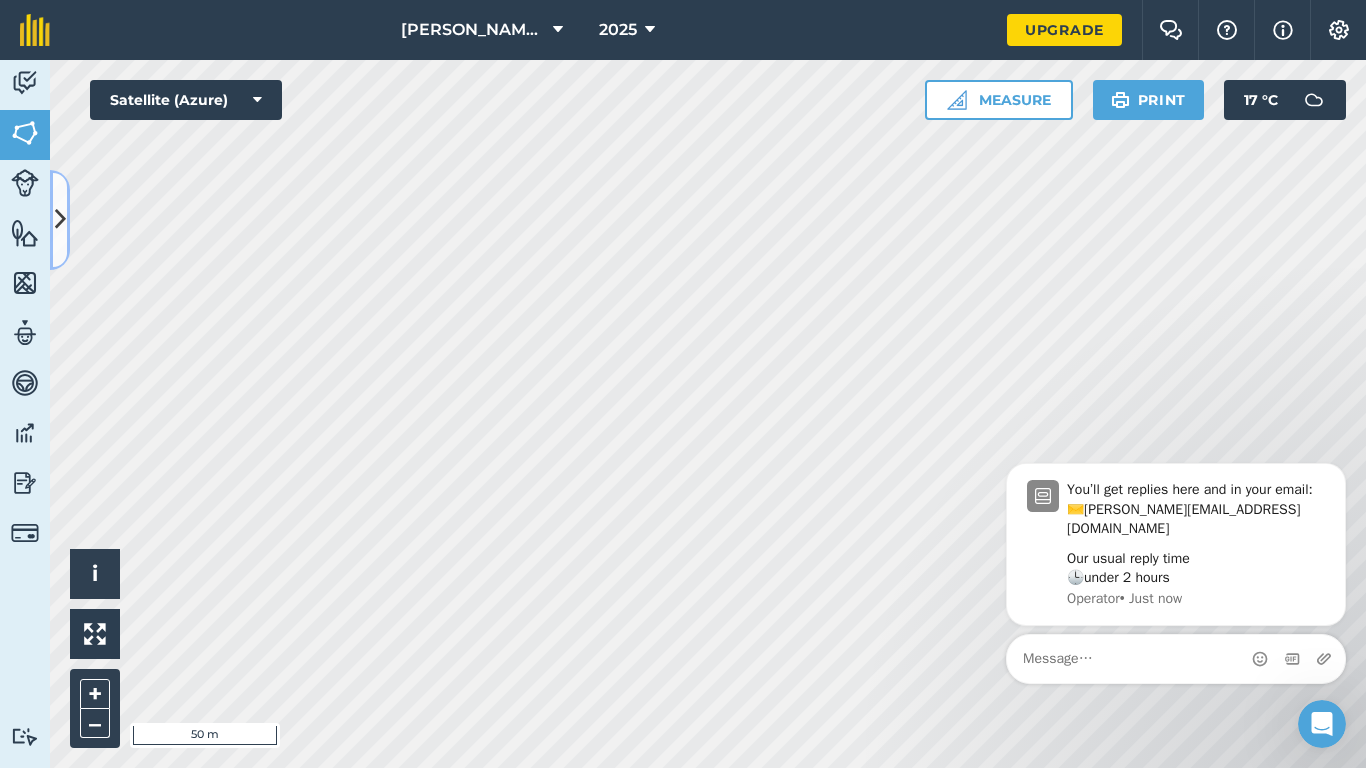 click at bounding box center [60, 220] 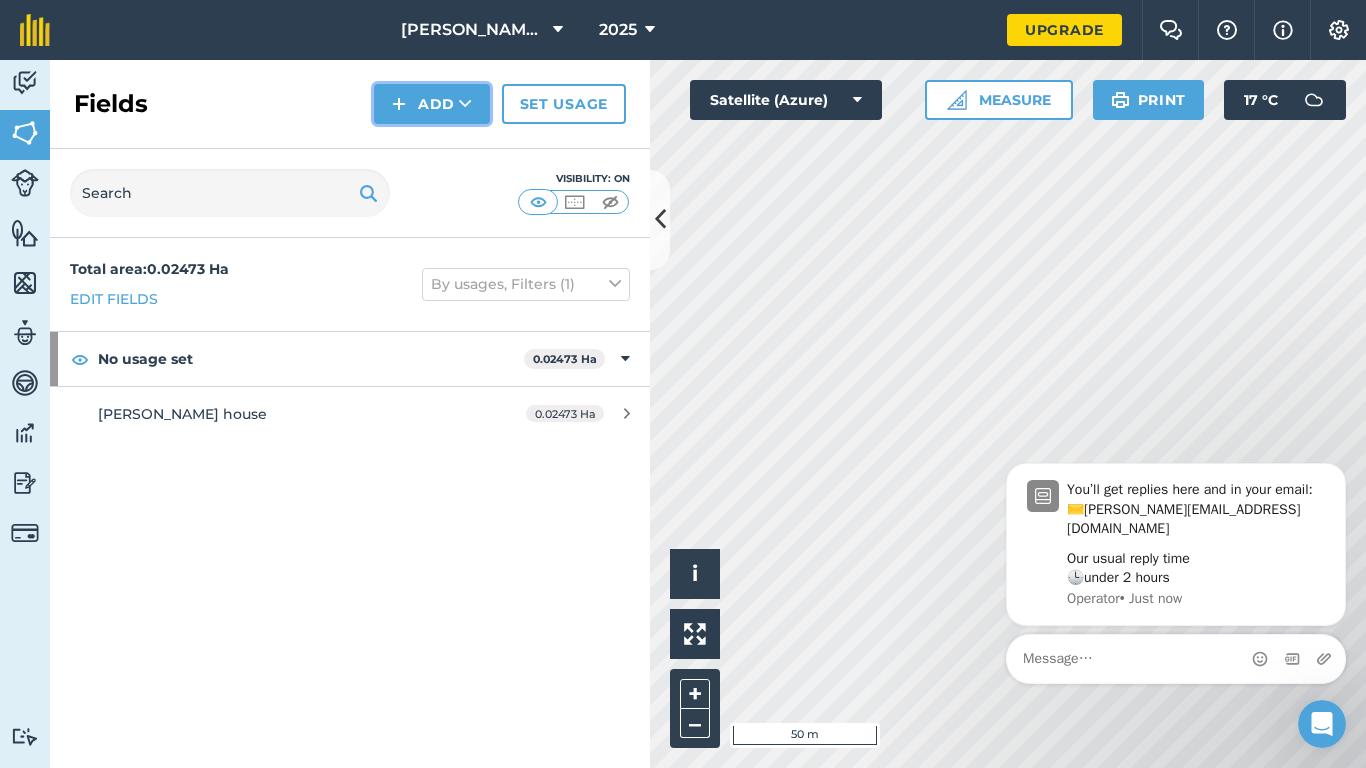 click on "Add" at bounding box center (432, 104) 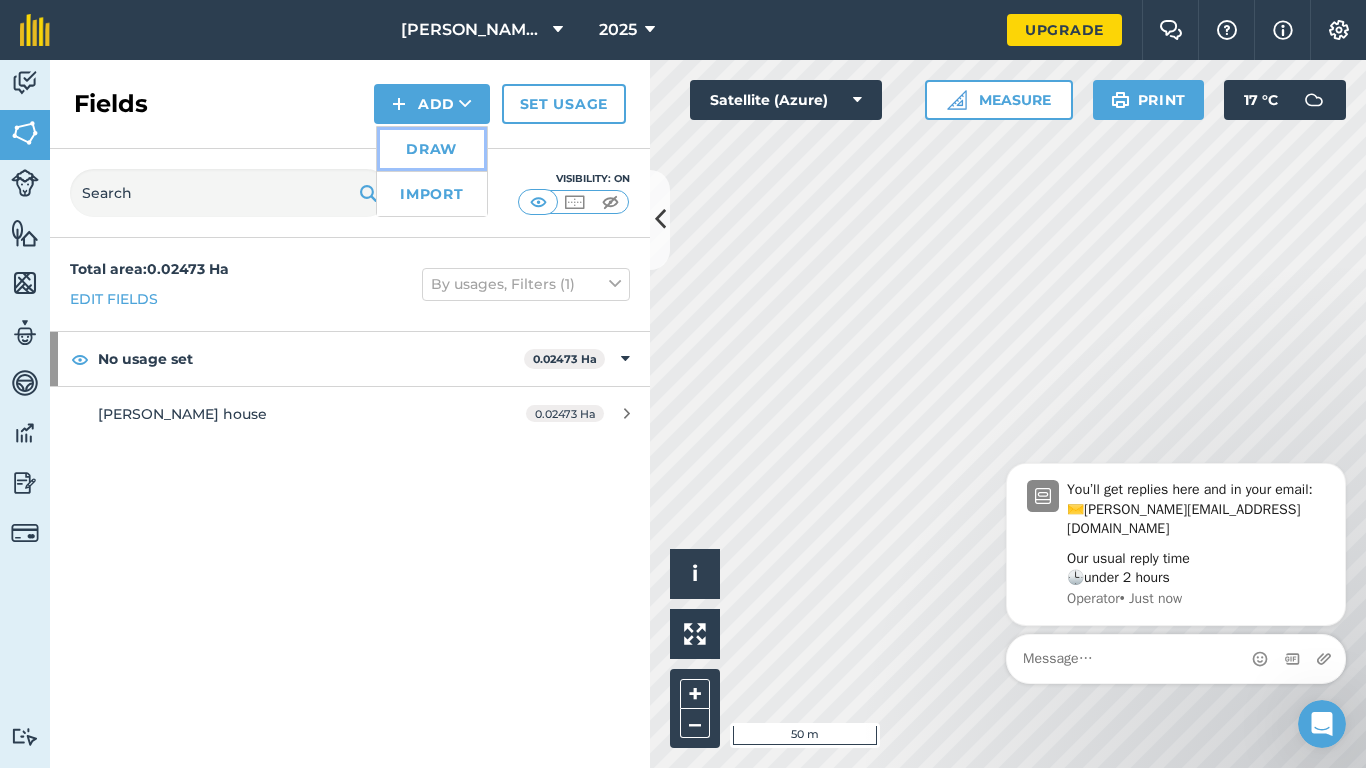 click on "Draw" at bounding box center (432, 149) 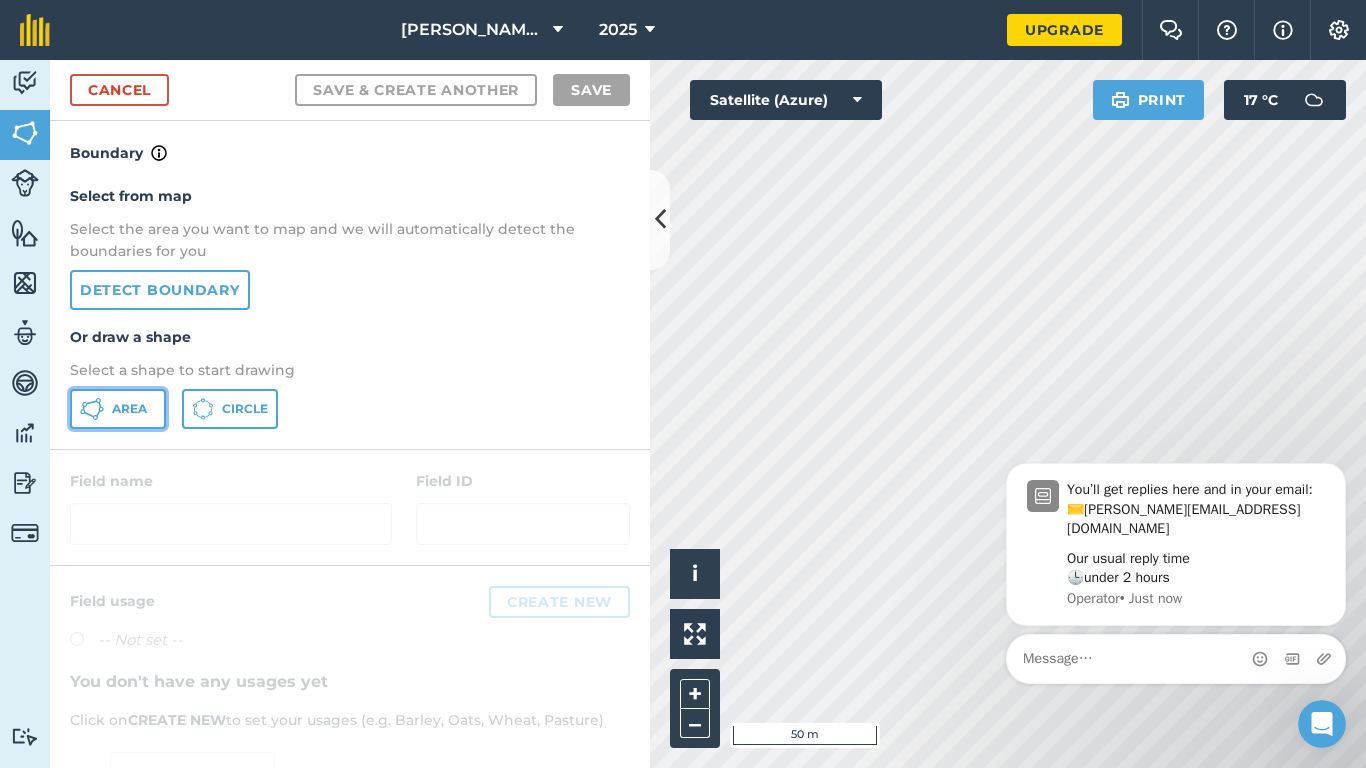 click on "Area" at bounding box center [129, 409] 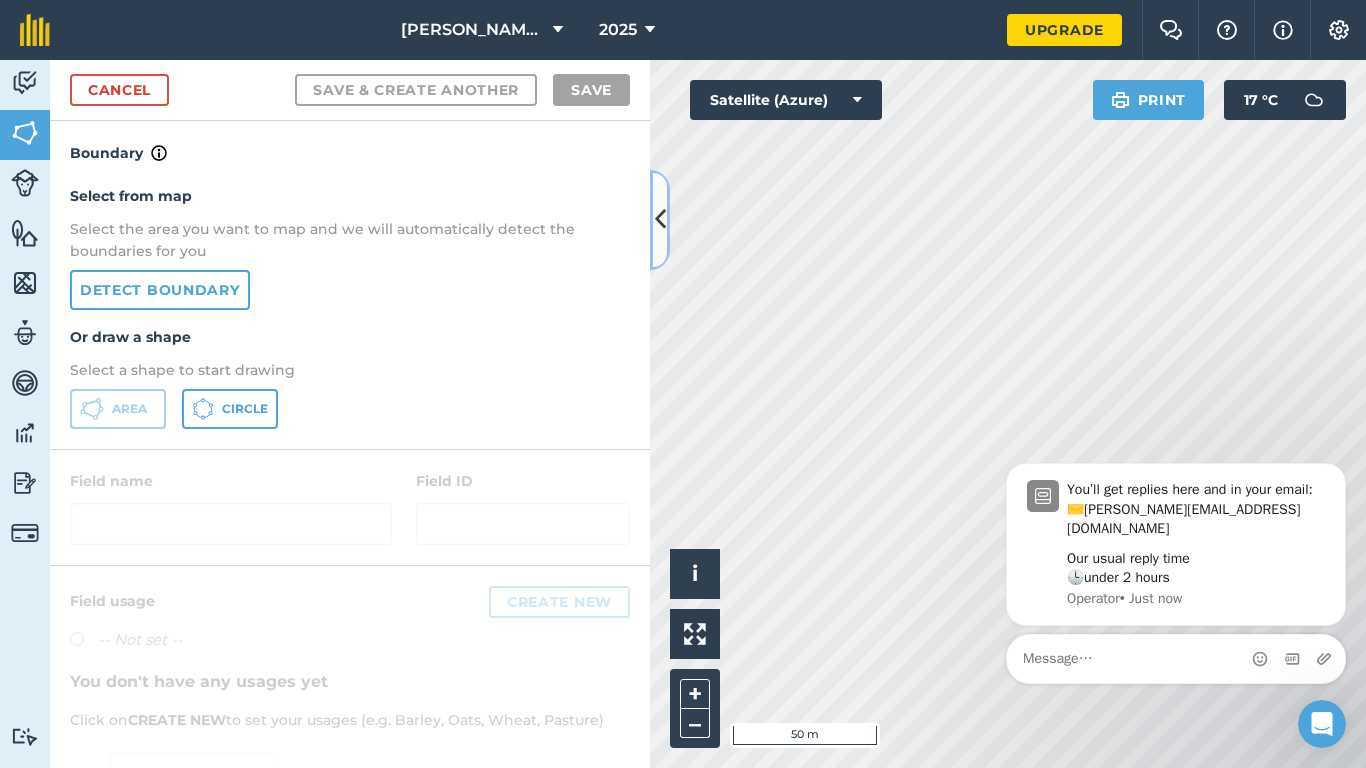 click at bounding box center [660, 219] 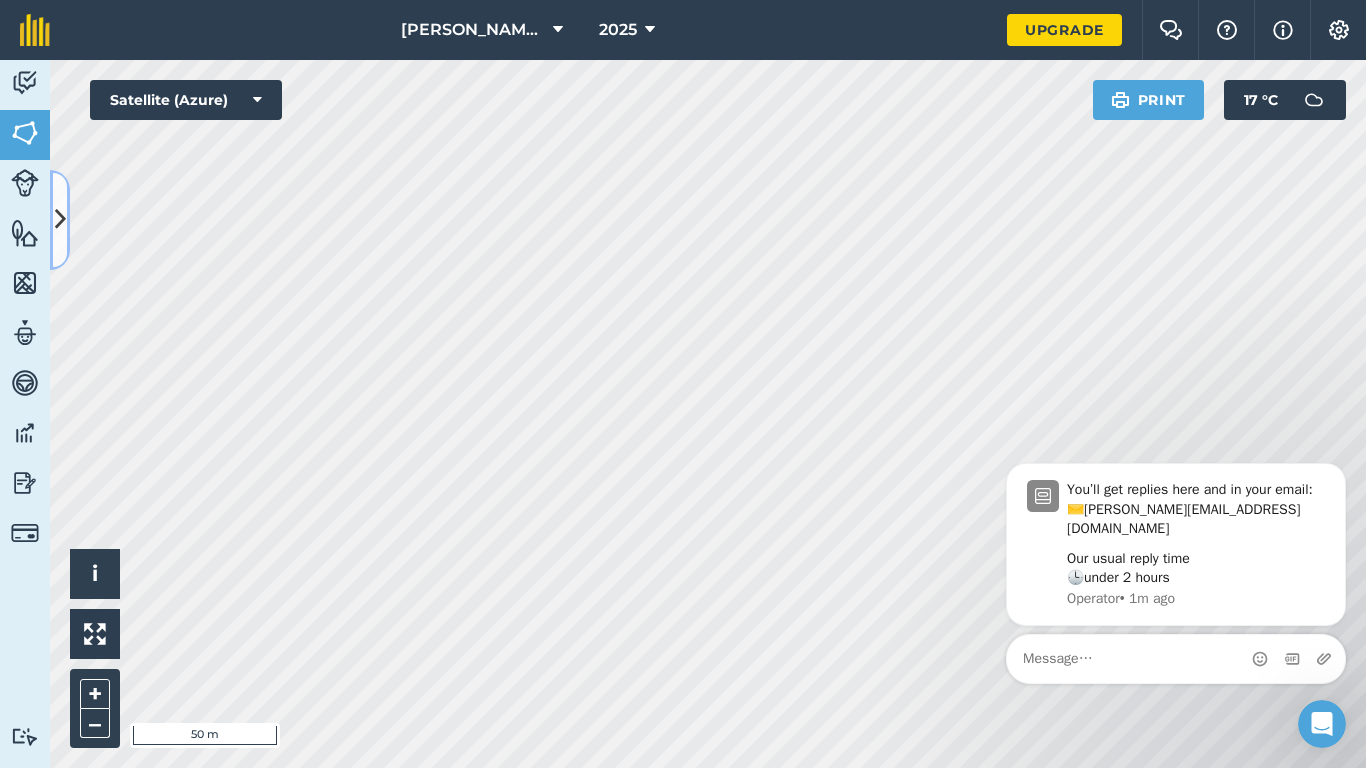 click at bounding box center (60, 219) 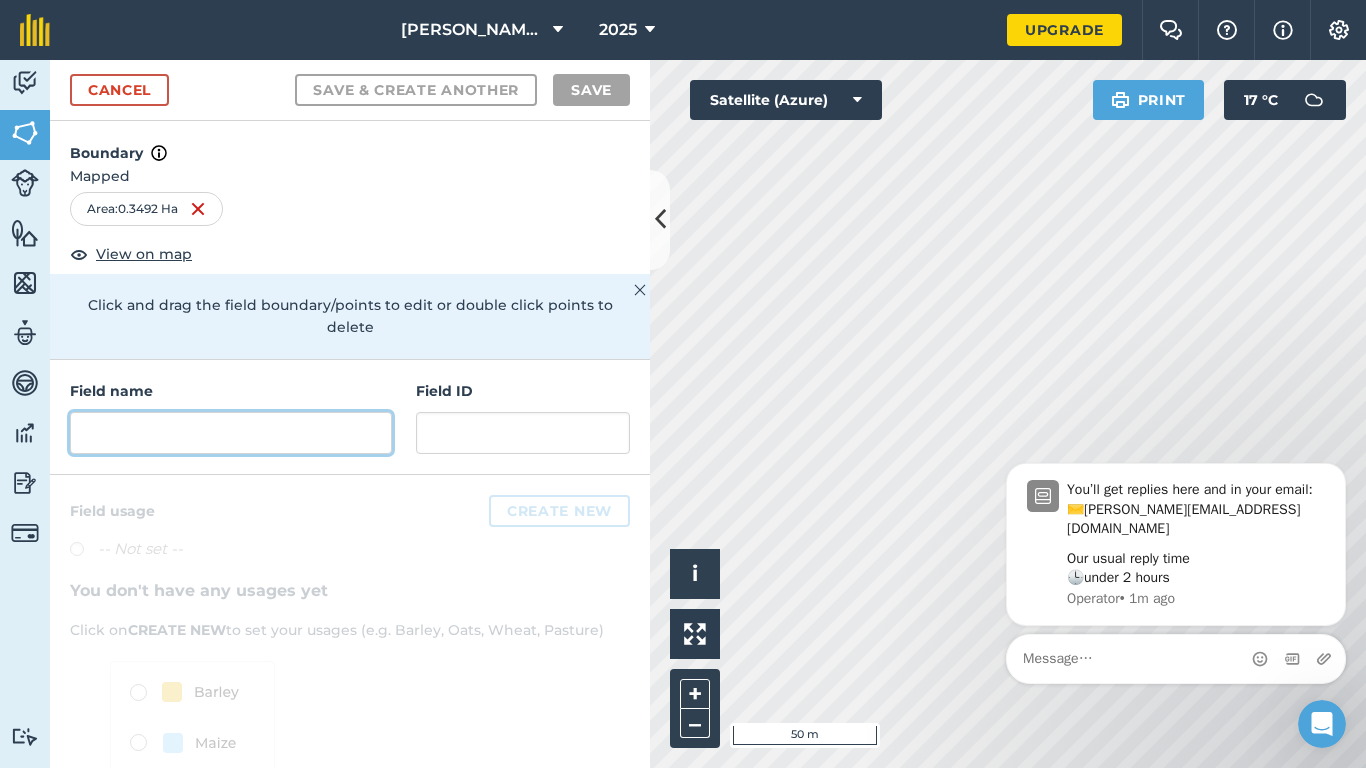click at bounding box center [231, 433] 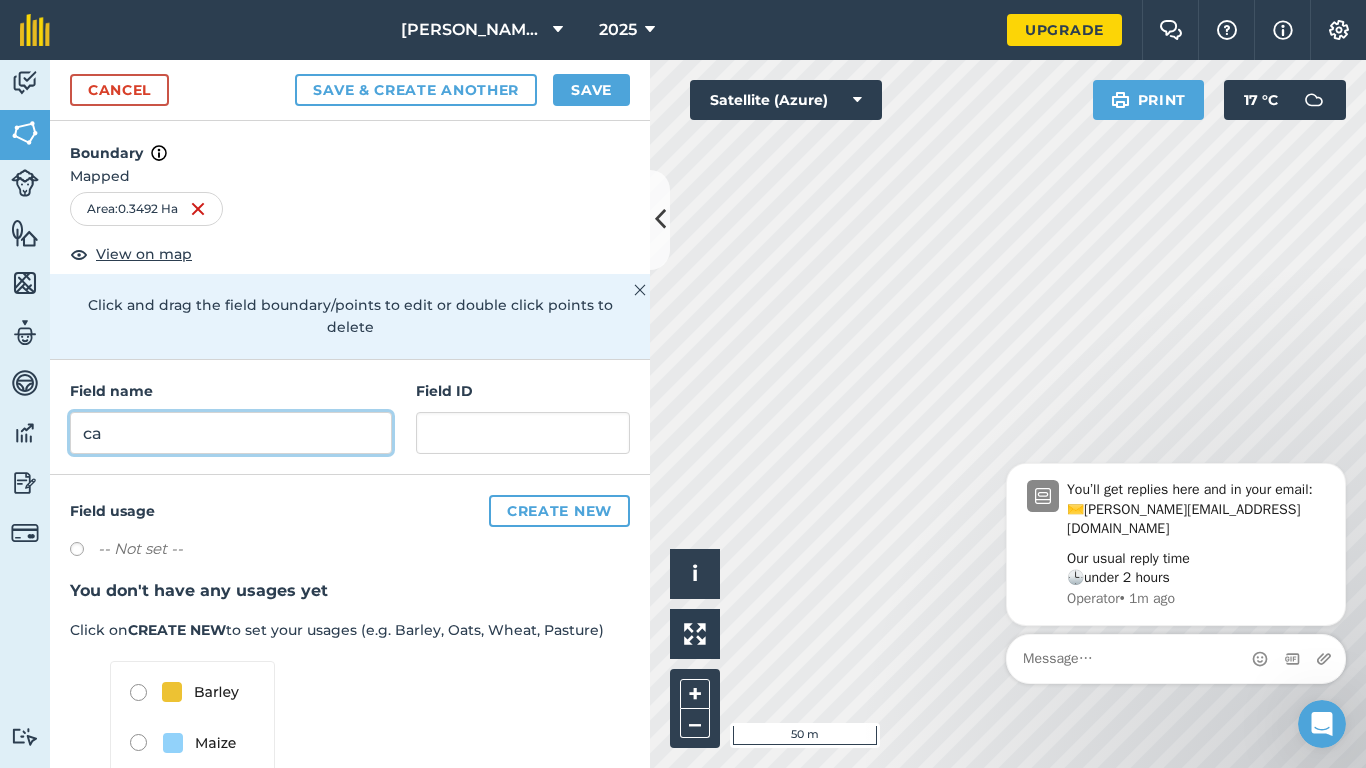 type on "c" 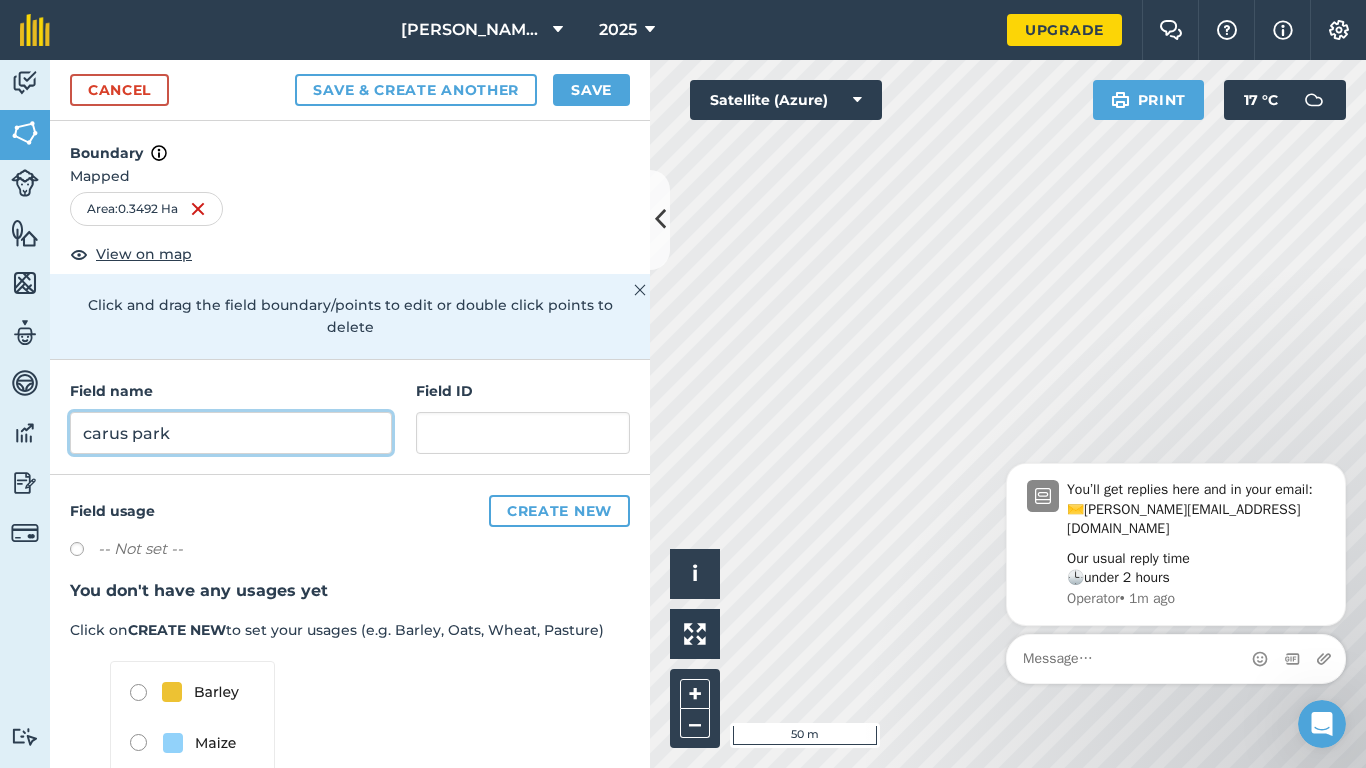 type on "carus park" 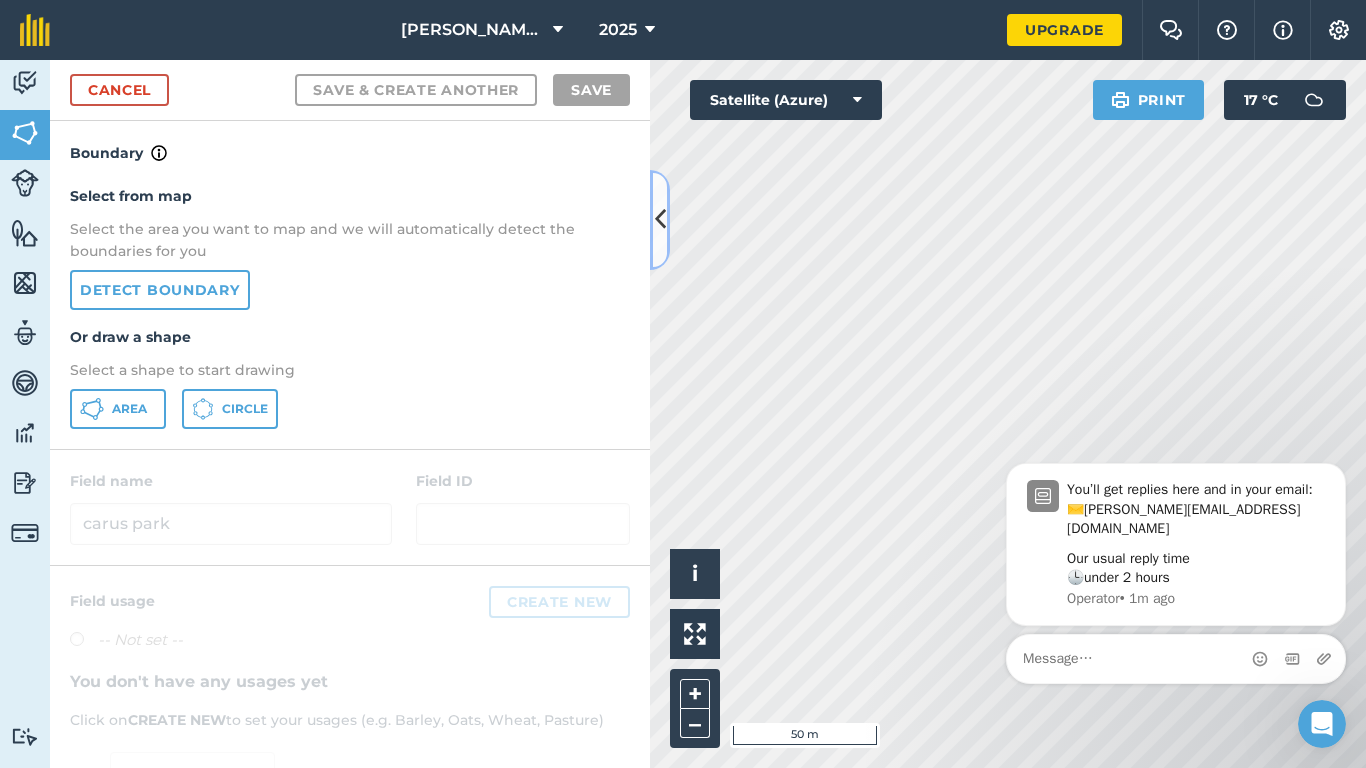click at bounding box center (660, 219) 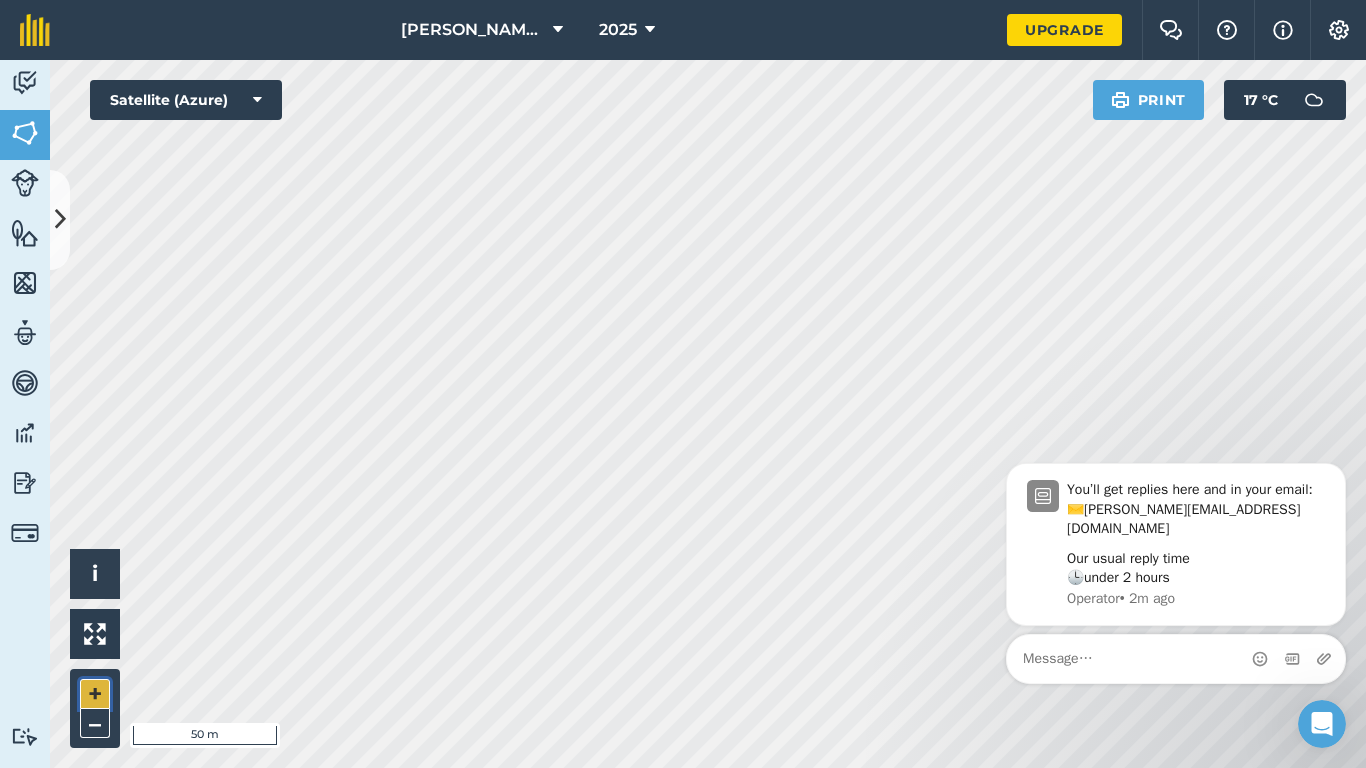 click on "+" at bounding box center (95, 694) 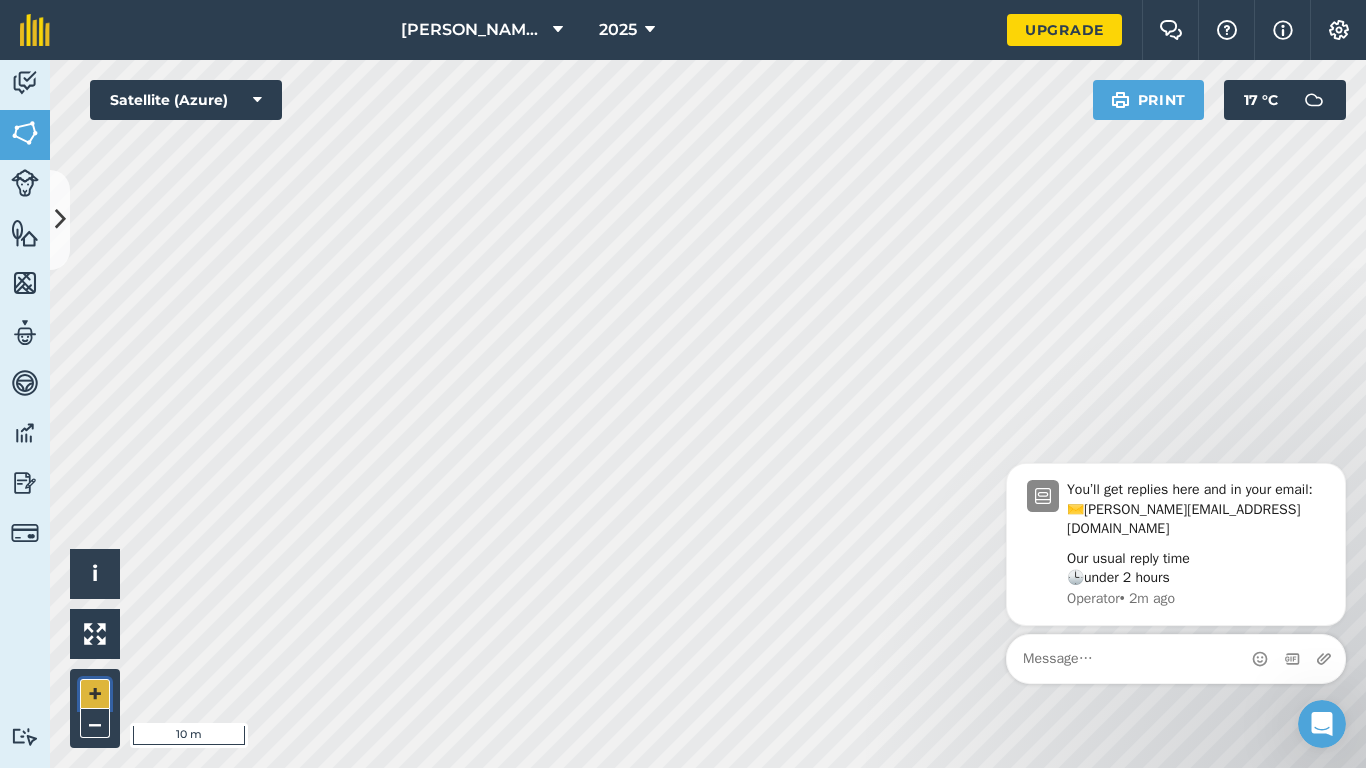 click on "+" at bounding box center (95, 694) 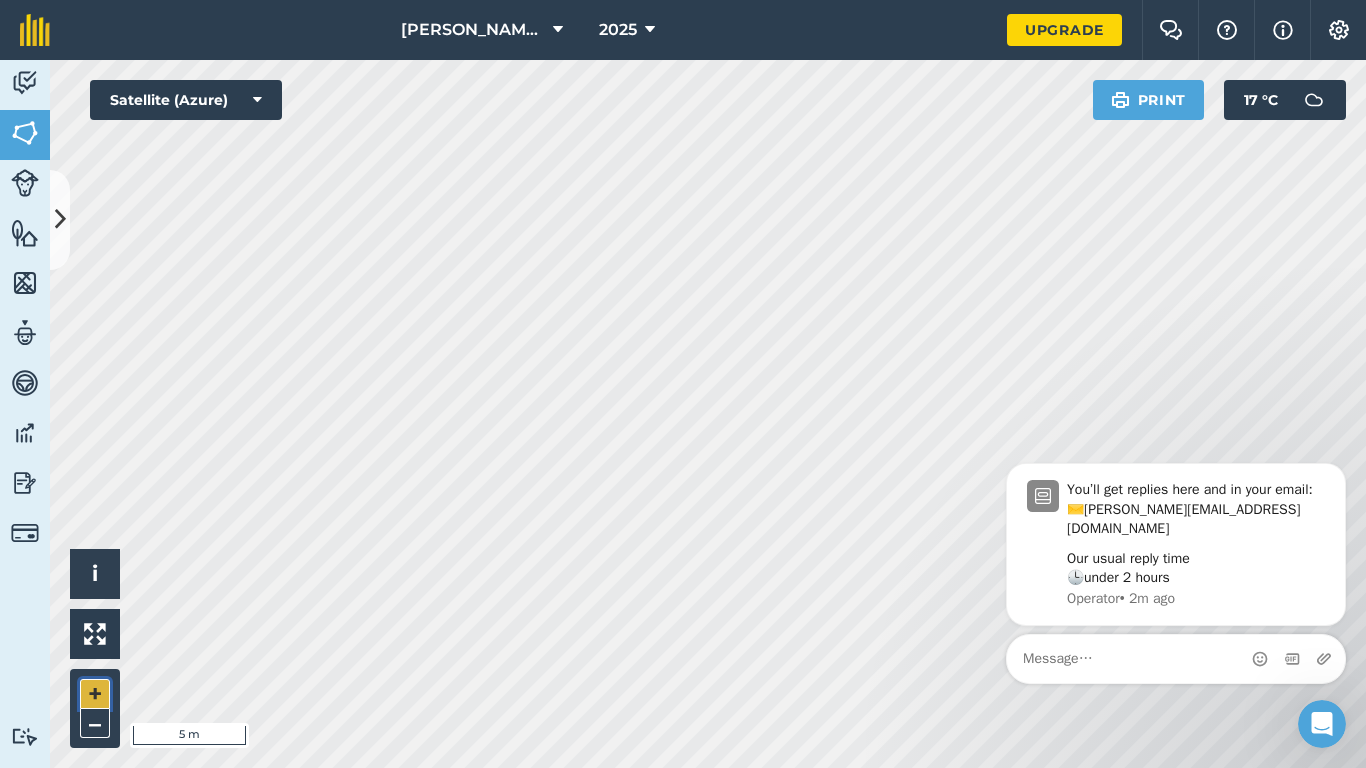 click on "+" at bounding box center [95, 694] 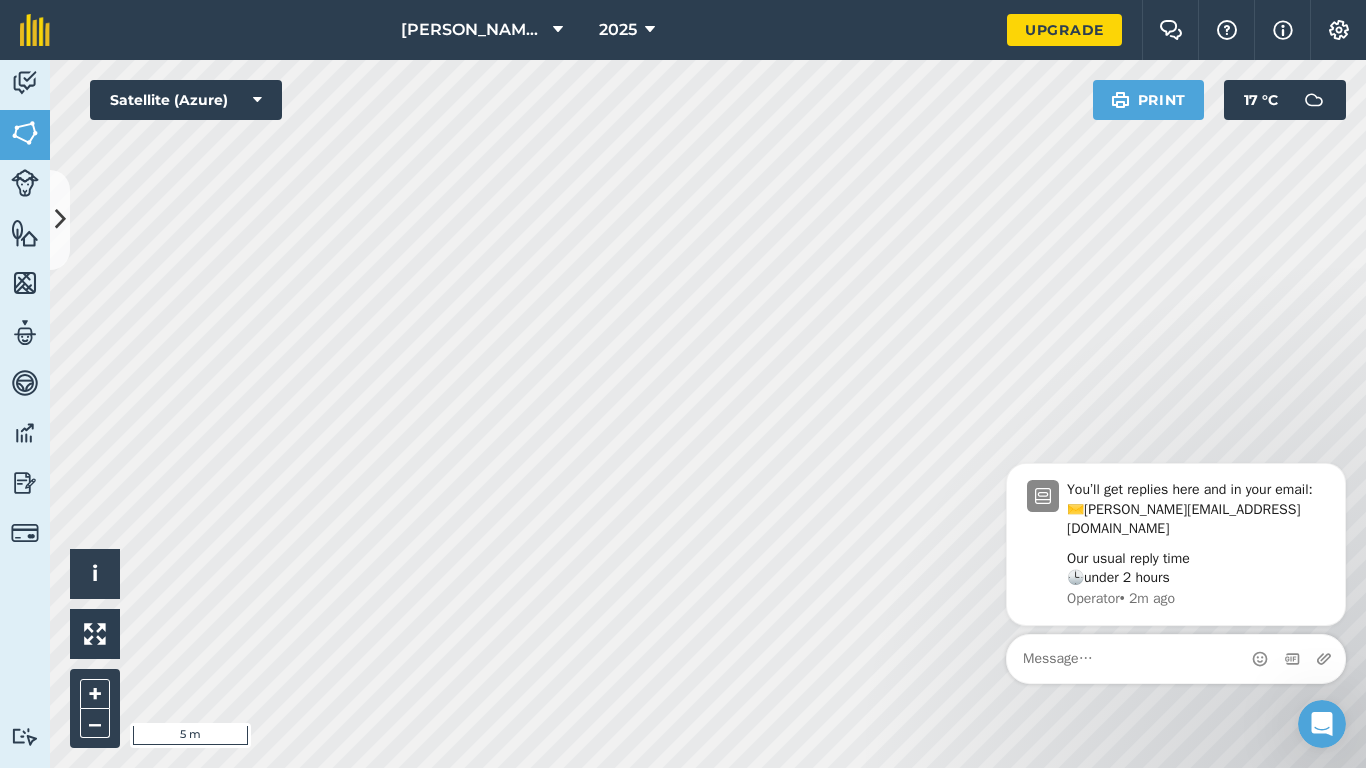 click on "[PERSON_NAME] farm 2025 Upgrade Farm Chat Help Info Settings Map printing is not available on our free plan Please upgrade to our Essentials, Plus or Pro plan to access this feature. Activity Fields Livestock Features Maps Team Vehicles Data Reporting Billing Tutorials Tutorials Cancel Save & Create Another Save Boundary   Select from map Select the area you want to map and we will automatically detect the boundaries for you Detect boundary Or draw a shape Select a shape to start drawing Area Circle Field name carus park Field ID Field usage   Create new -- Not set -- You don't have any usages yet Click on  CREATE NEW  to set your usages (e.g. [PERSON_NAME], Oats, Wheat, Pasture) Click to start drawing i © 2025 TomTom, Microsoft 5 m + – Satellite (Azure) Print 17   ° C" at bounding box center [683, 384] 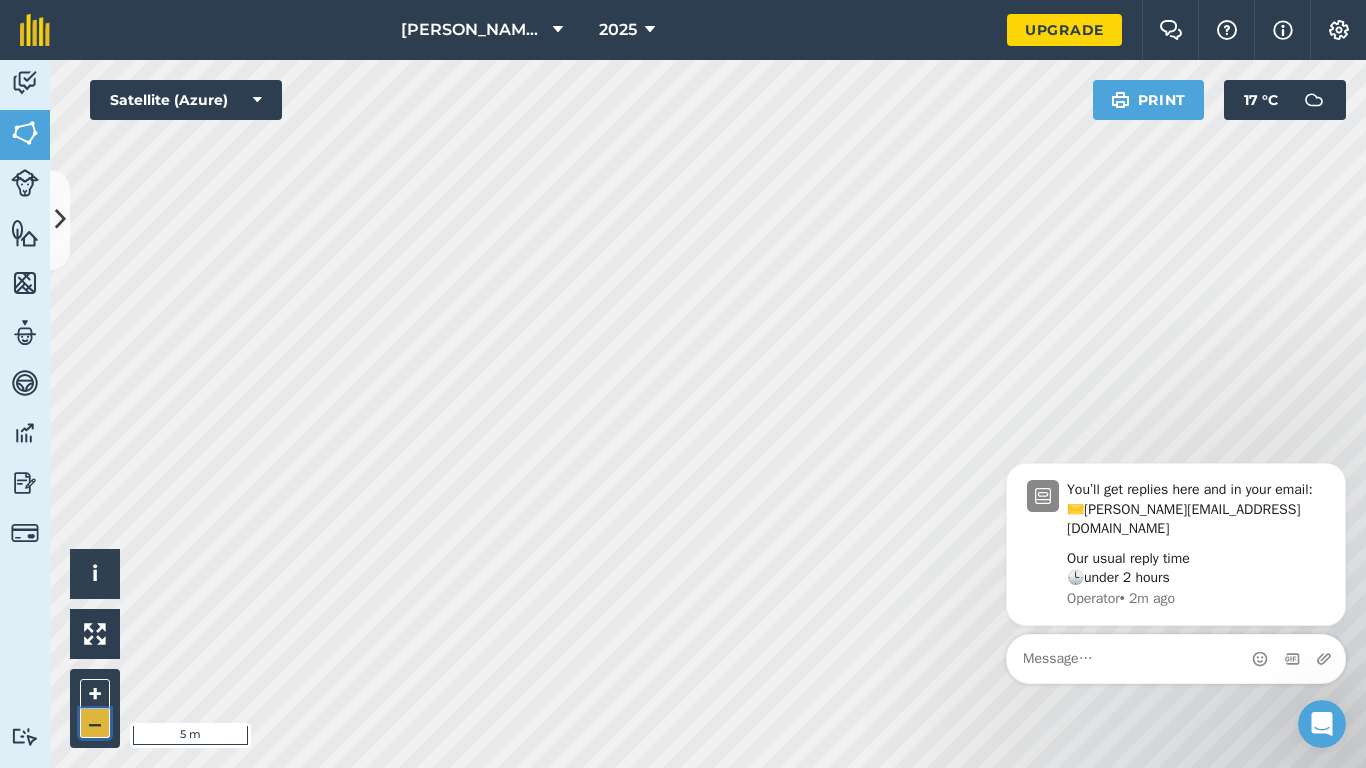click on "–" at bounding box center (95, 723) 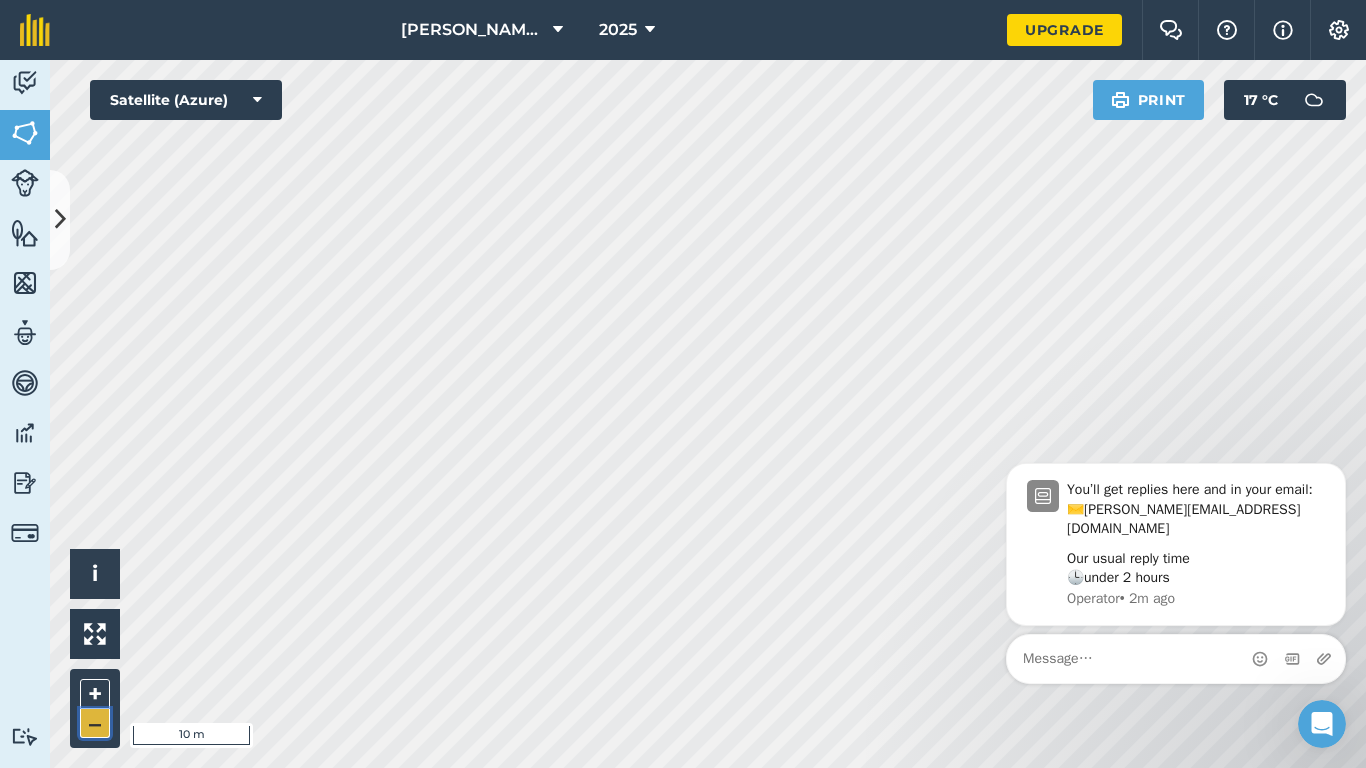 click on "–" at bounding box center [95, 723] 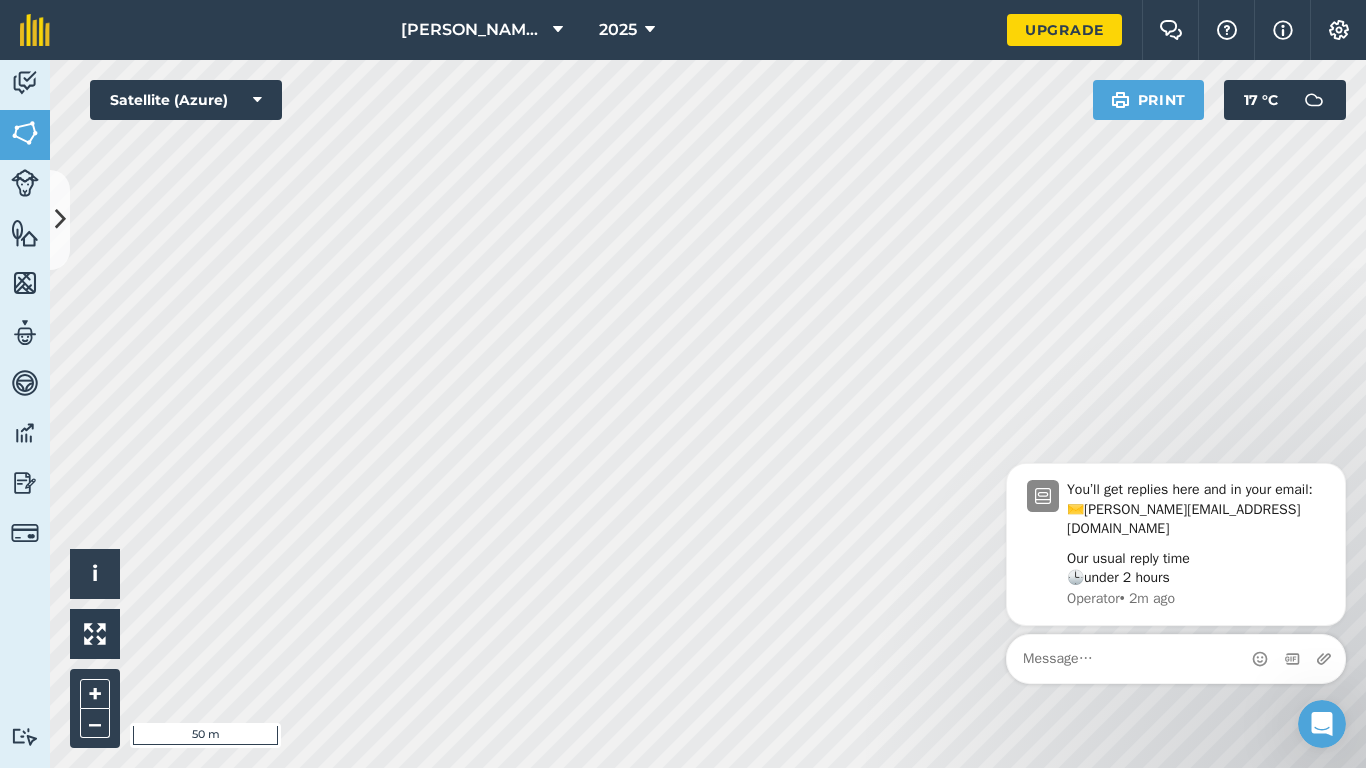 click on "[PERSON_NAME] farm 2025 Upgrade Farm Chat Help Info Settings Map printing is not available on our free plan Please upgrade to our Essentials, Plus or Pro plan to access this feature. Activity Fields Livestock Features Maps Team Vehicles Data Reporting Billing Tutorials Tutorials Cancel Save & Create Another Save Boundary   Select from map Select the area you want to map and we will automatically detect the boundaries for you Detect boundary Or draw a shape Select a shape to start drawing Area Circle Field name carus park Field ID Field usage   Create new -- Not set -- You don't have any usages yet Click on  CREATE NEW  to set your usages (e.g. [PERSON_NAME], Oats, Wheat, Pasture) Click to start drawing i © 2025 TomTom, Microsoft 50 m + – Satellite (Azure) Print 17   ° C" at bounding box center [683, 384] 